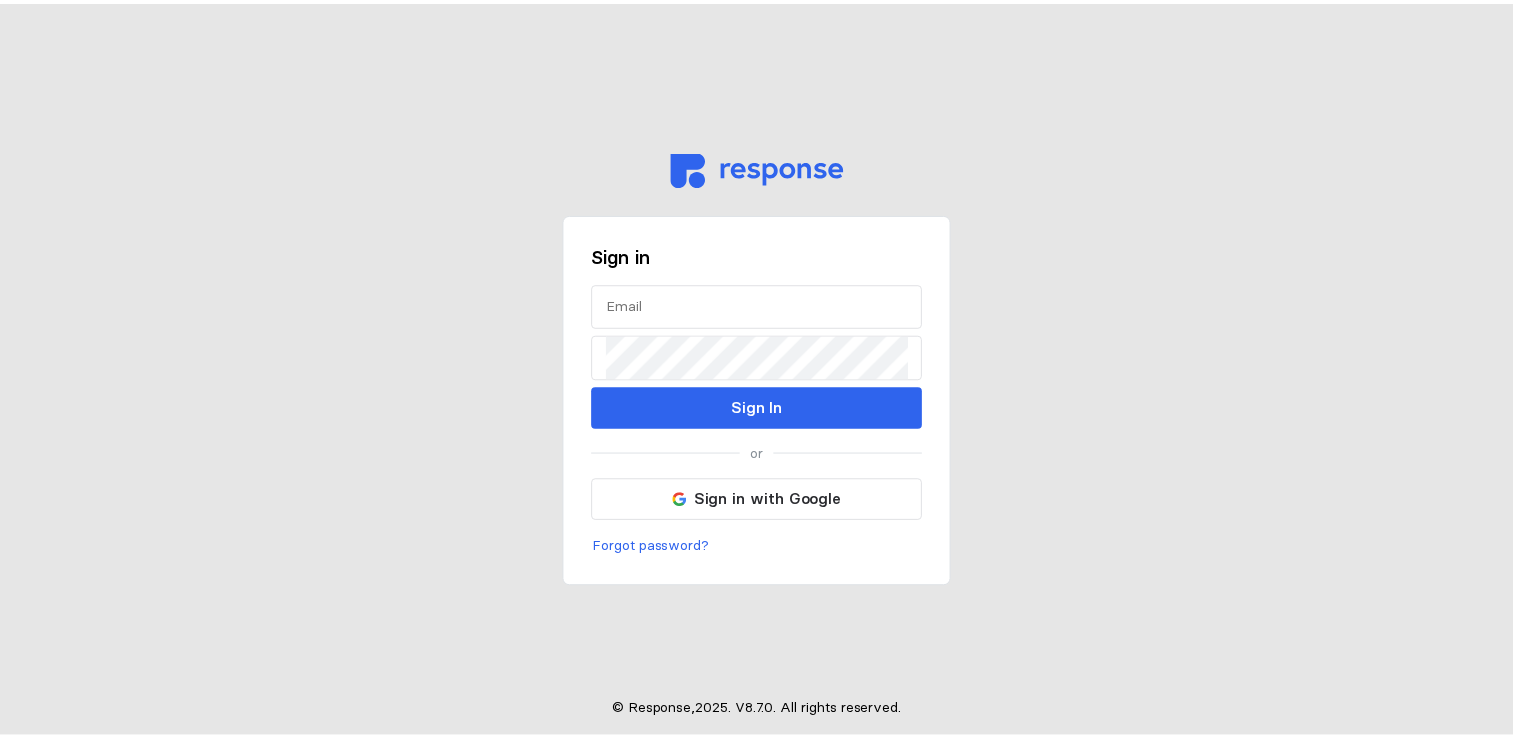 scroll, scrollTop: 0, scrollLeft: 0, axis: both 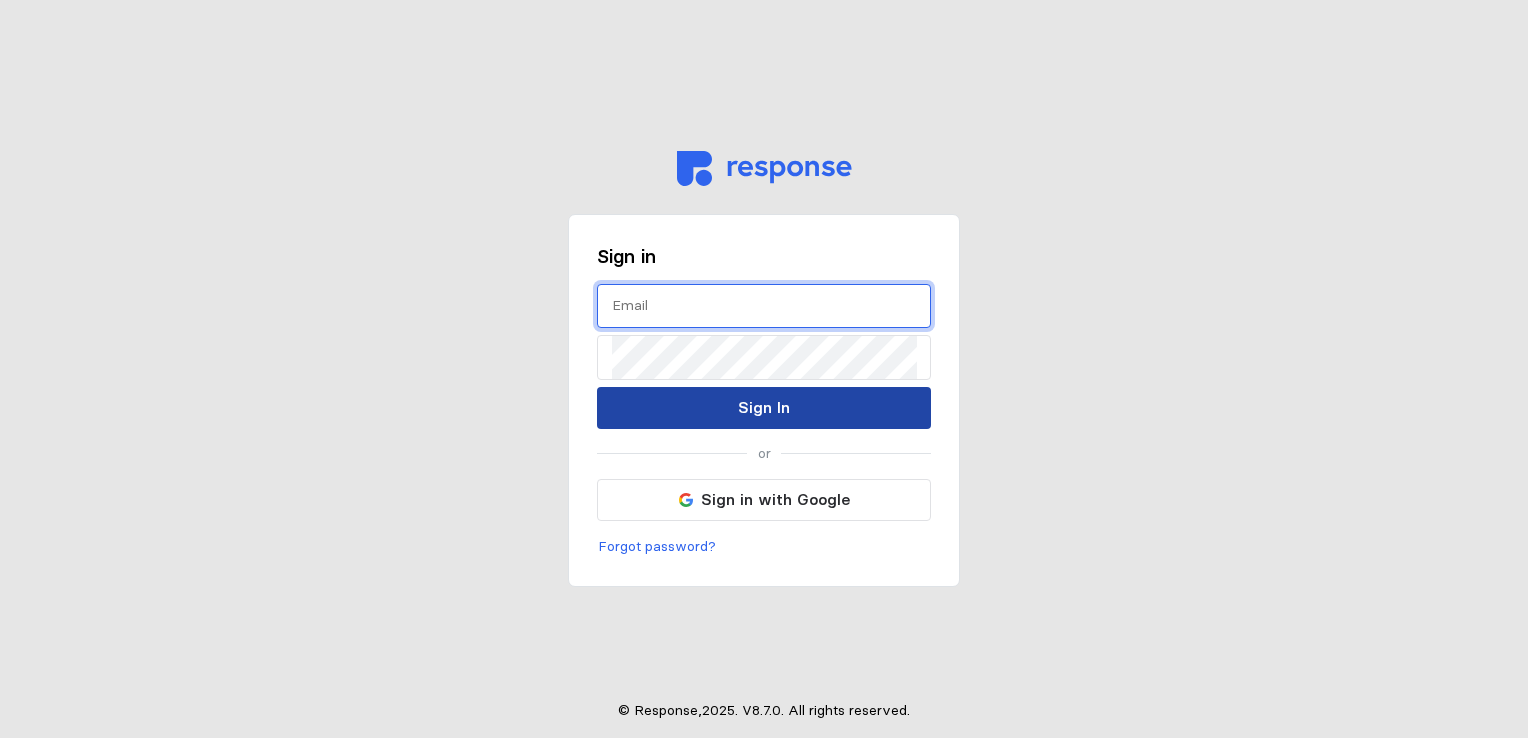 type on "torjos@wsinc.com" 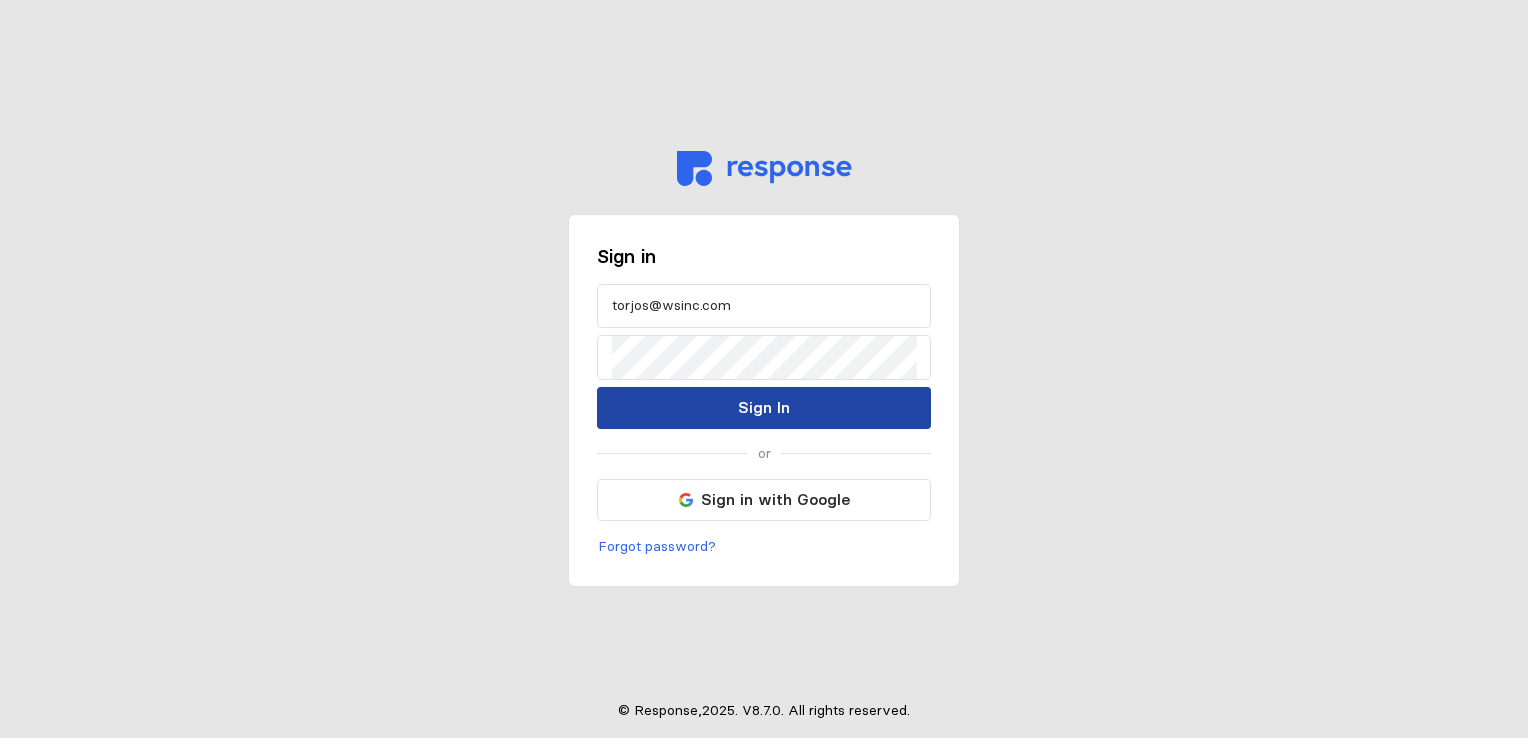 click on "Sign In" at bounding box center [764, 407] 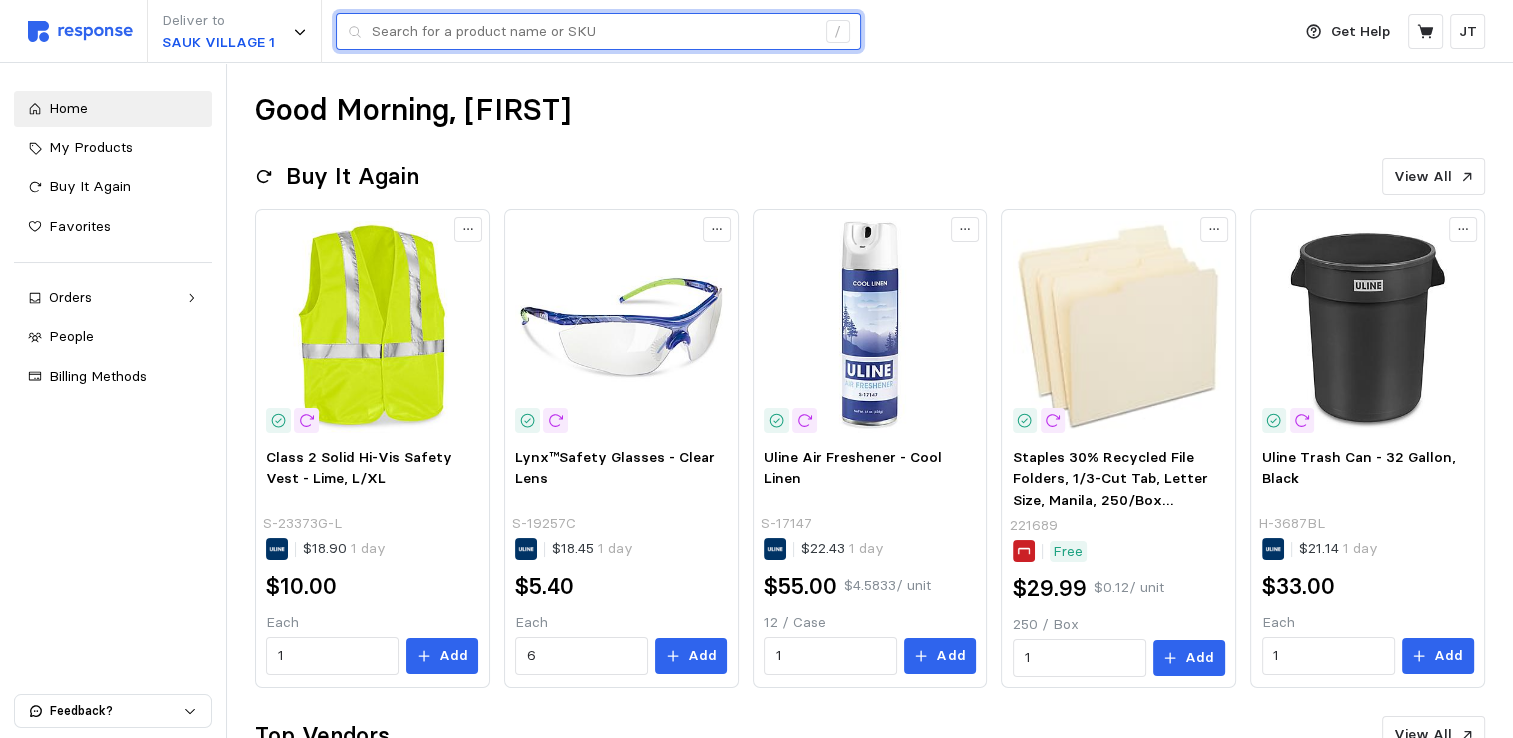 click at bounding box center (593, 32) 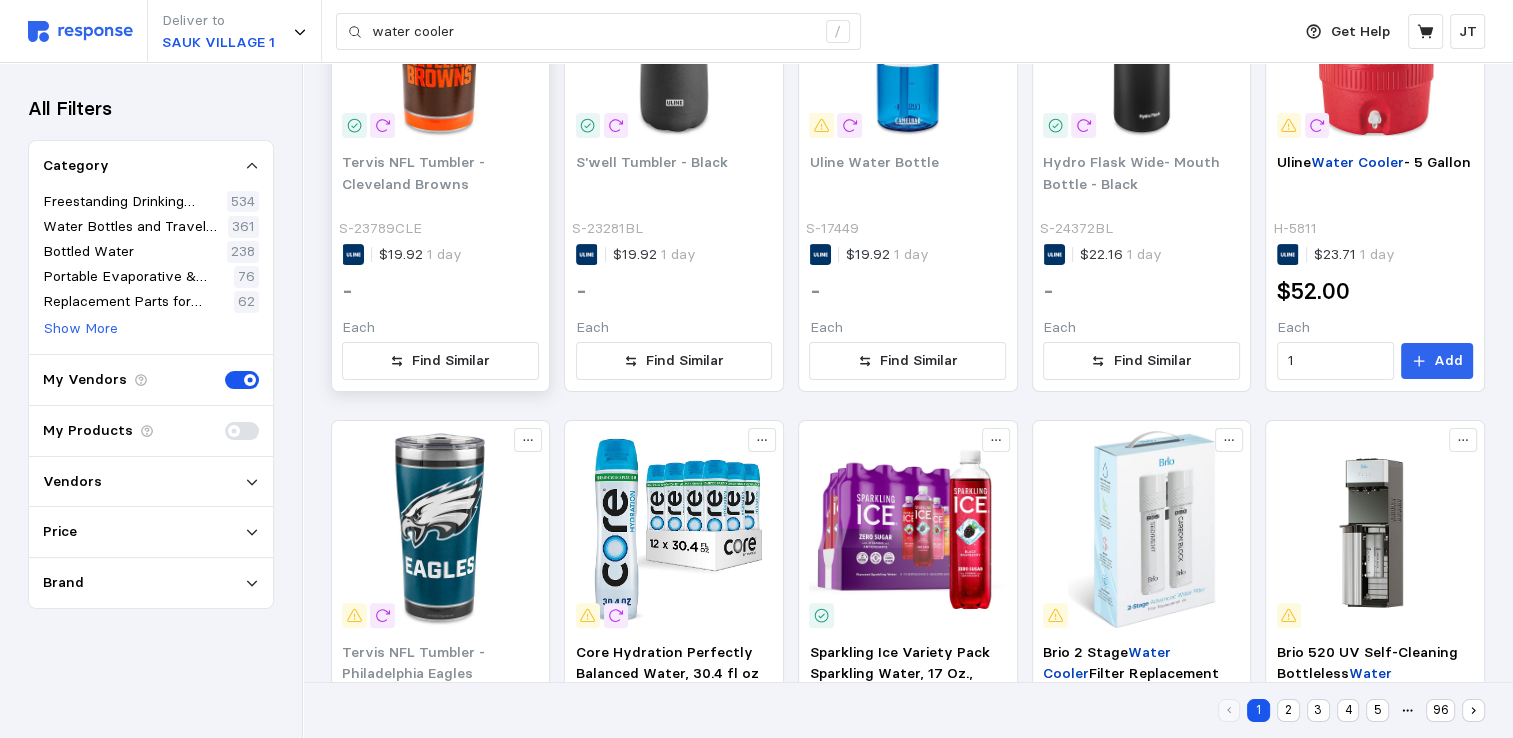scroll, scrollTop: 533, scrollLeft: 0, axis: vertical 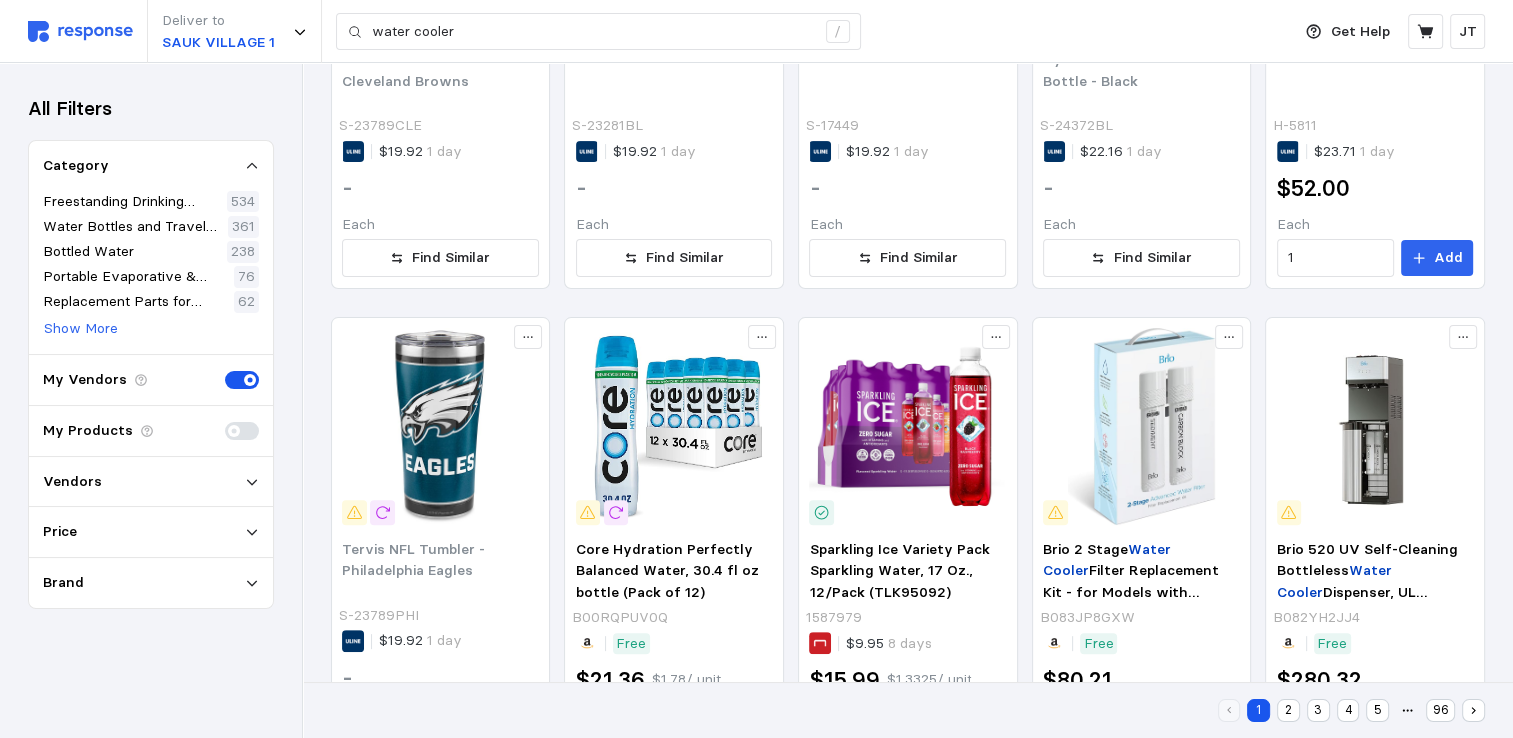 click on "Vendors" at bounding box center (151, 482) 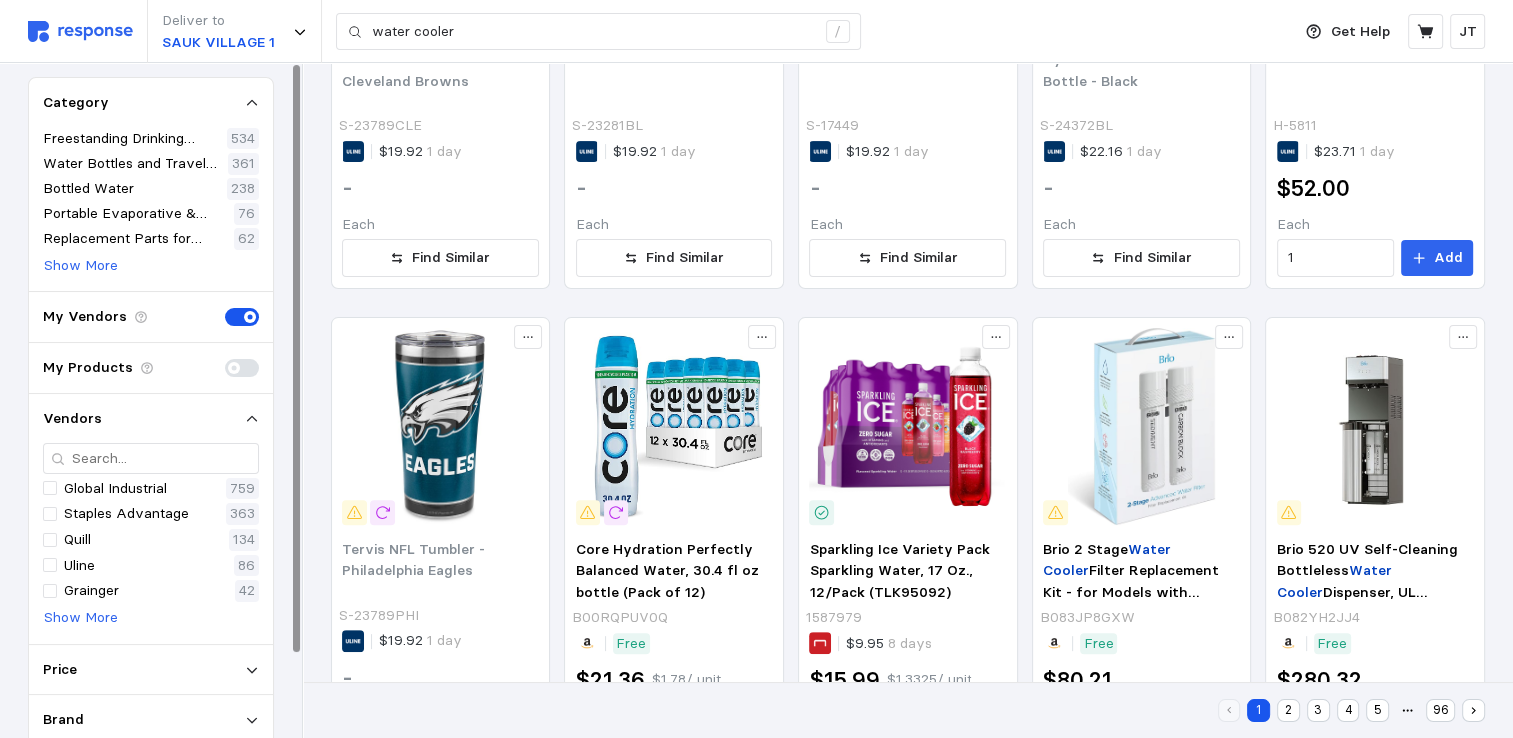 scroll, scrollTop: 96, scrollLeft: 0, axis: vertical 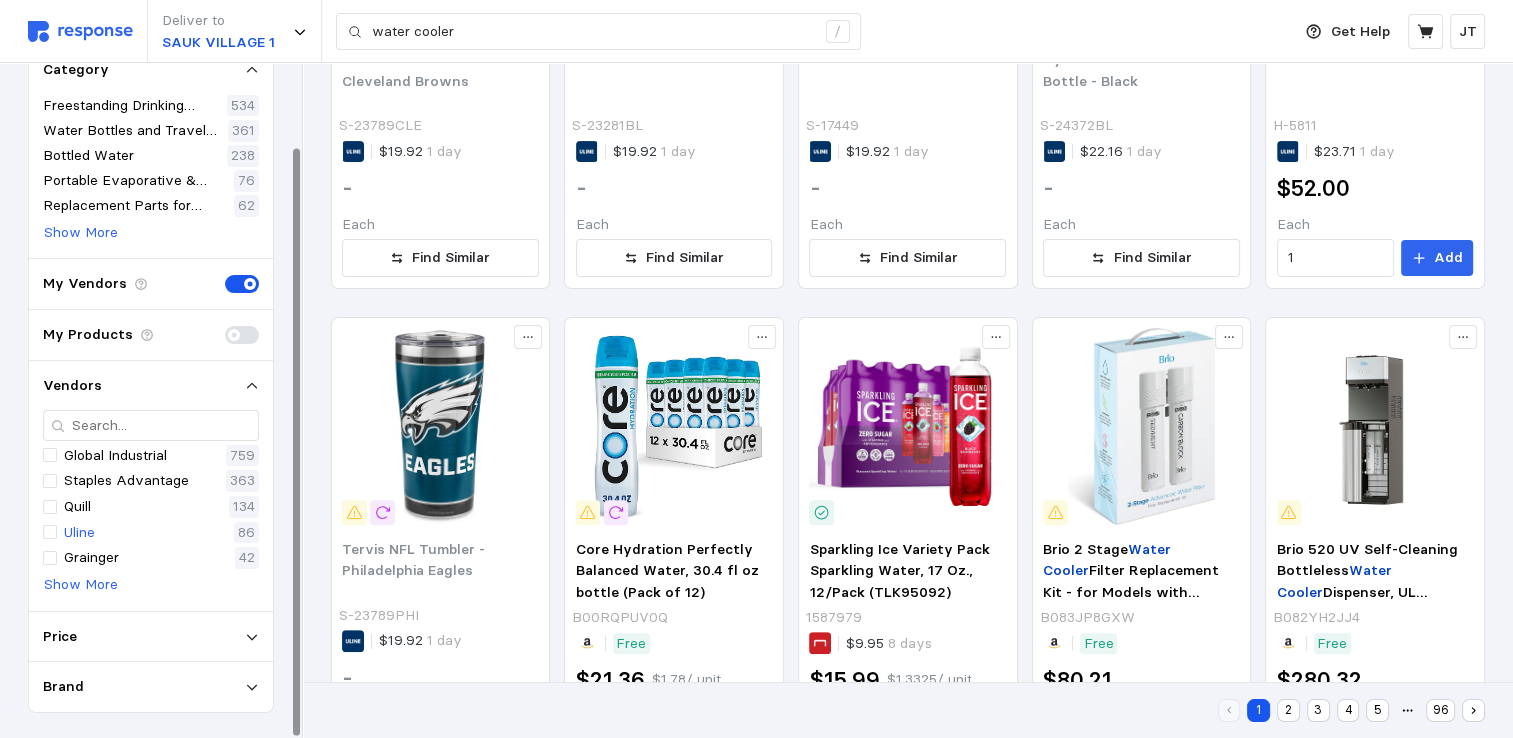 click on "Uline 86" at bounding box center [151, 533] 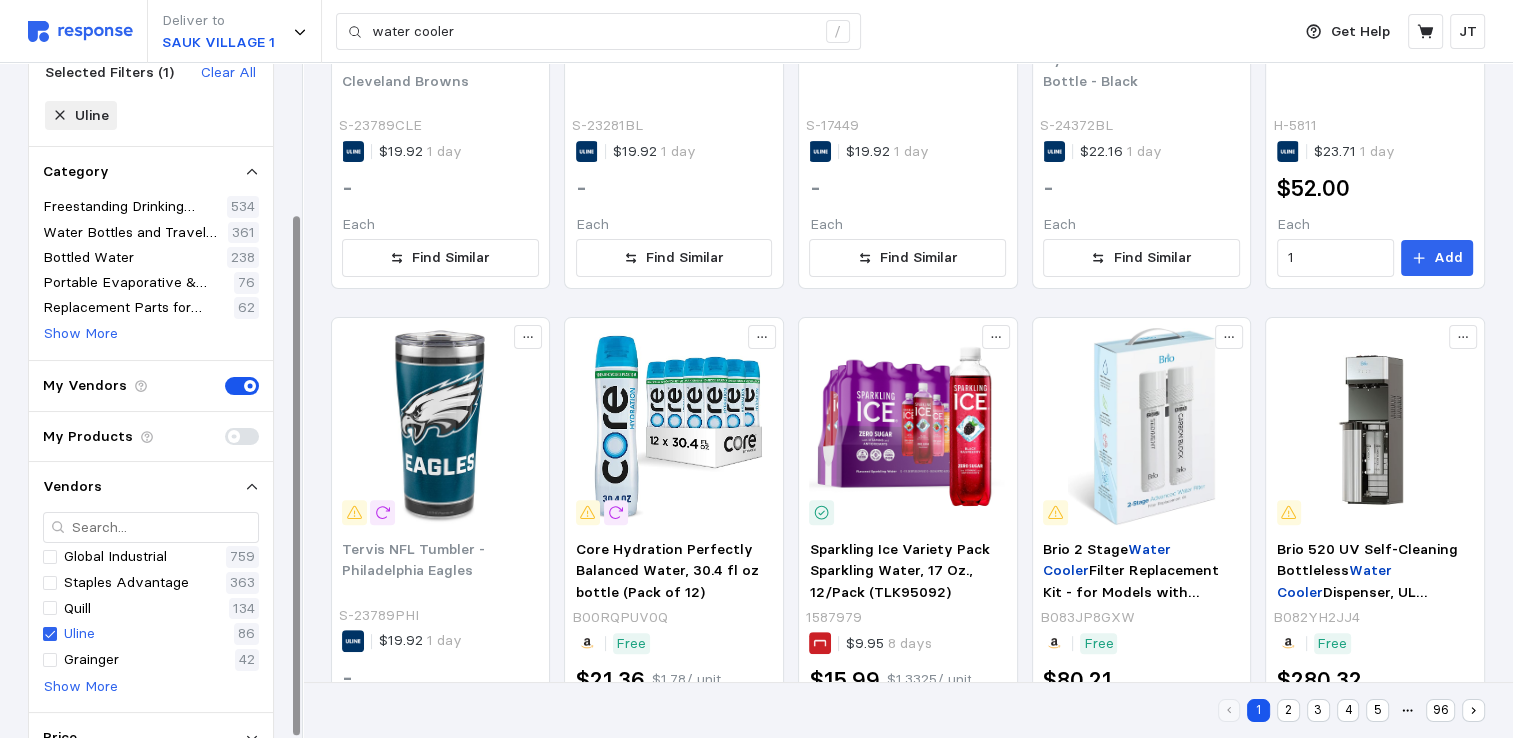 scroll, scrollTop: 196, scrollLeft: 0, axis: vertical 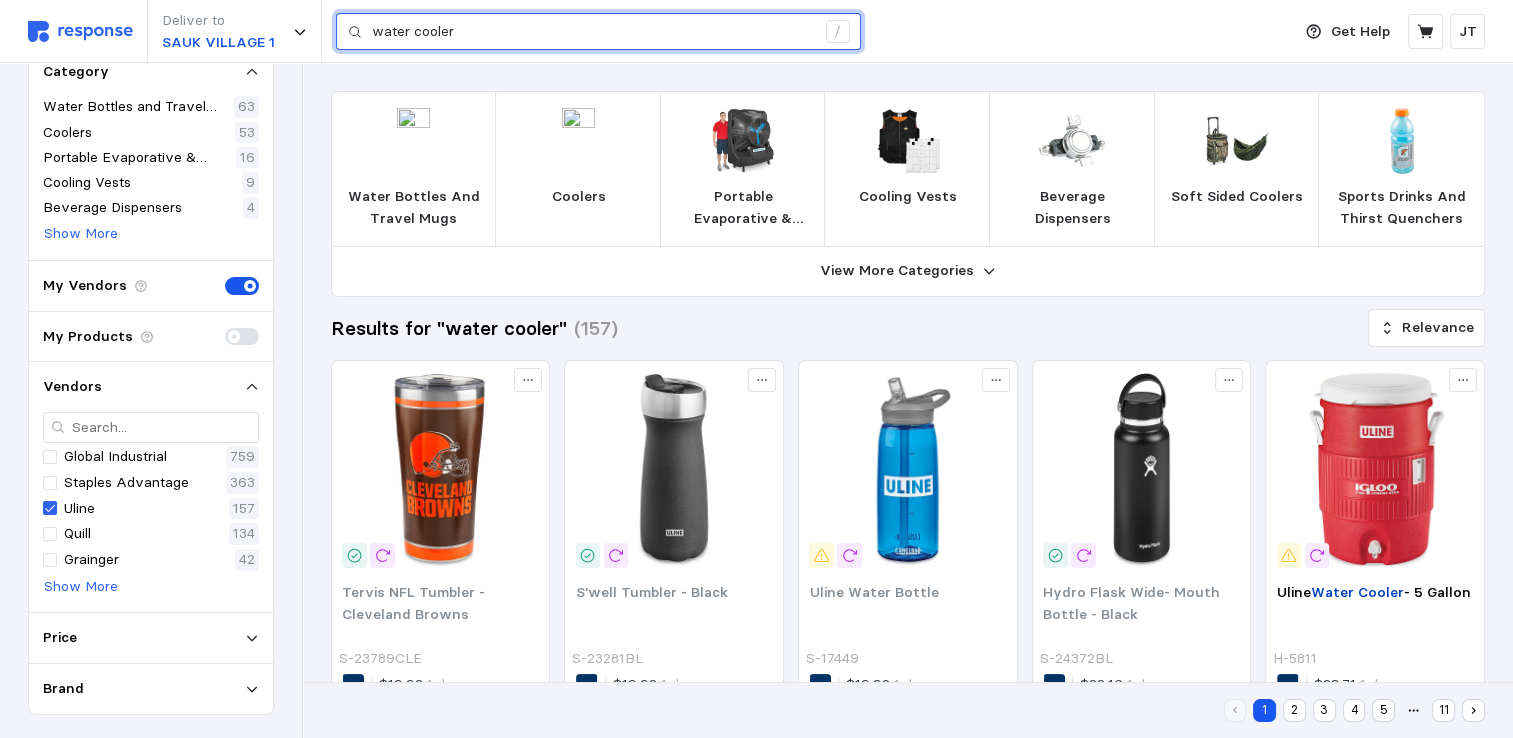 click on "water cooler" at bounding box center [593, 32] 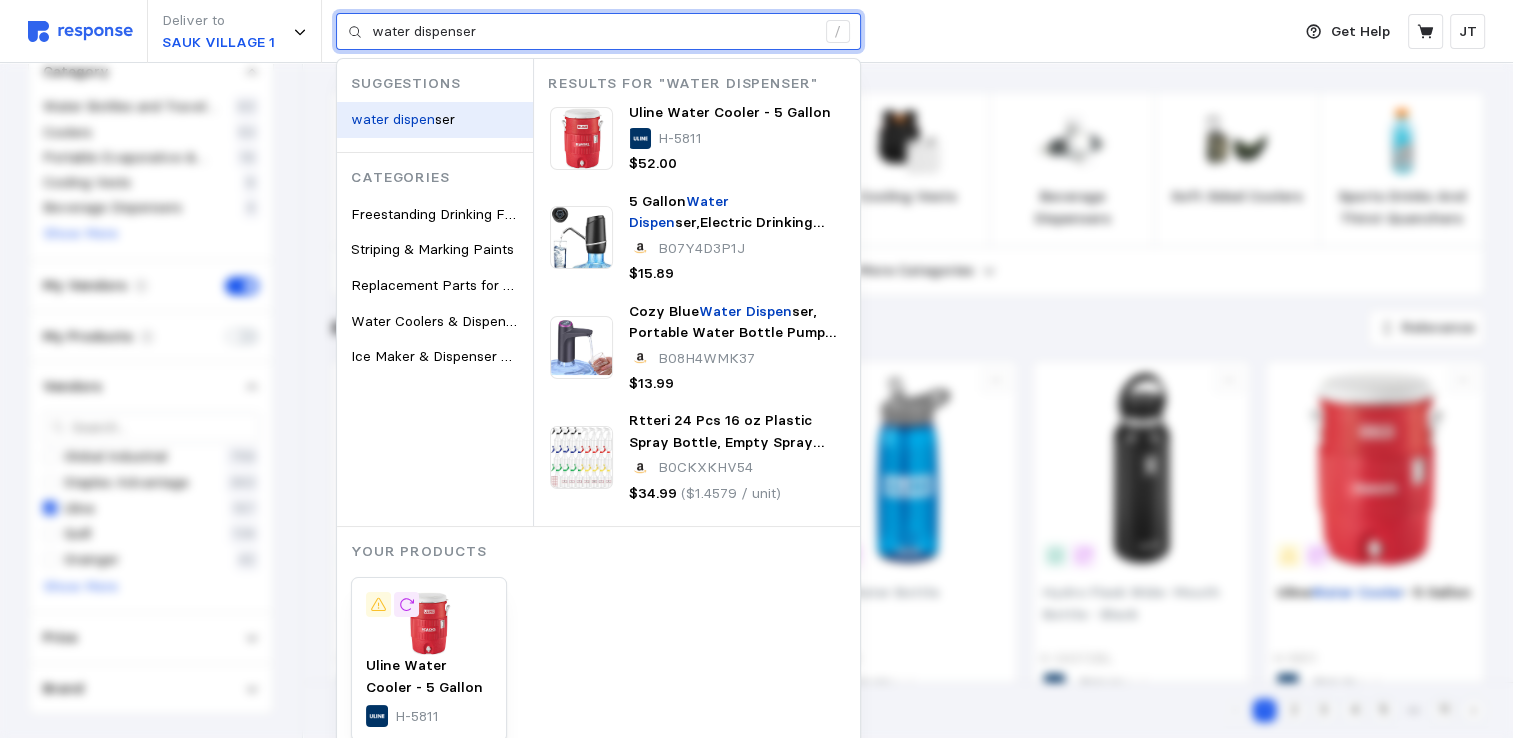 click on "water dispen ser" at bounding box center [403, 120] 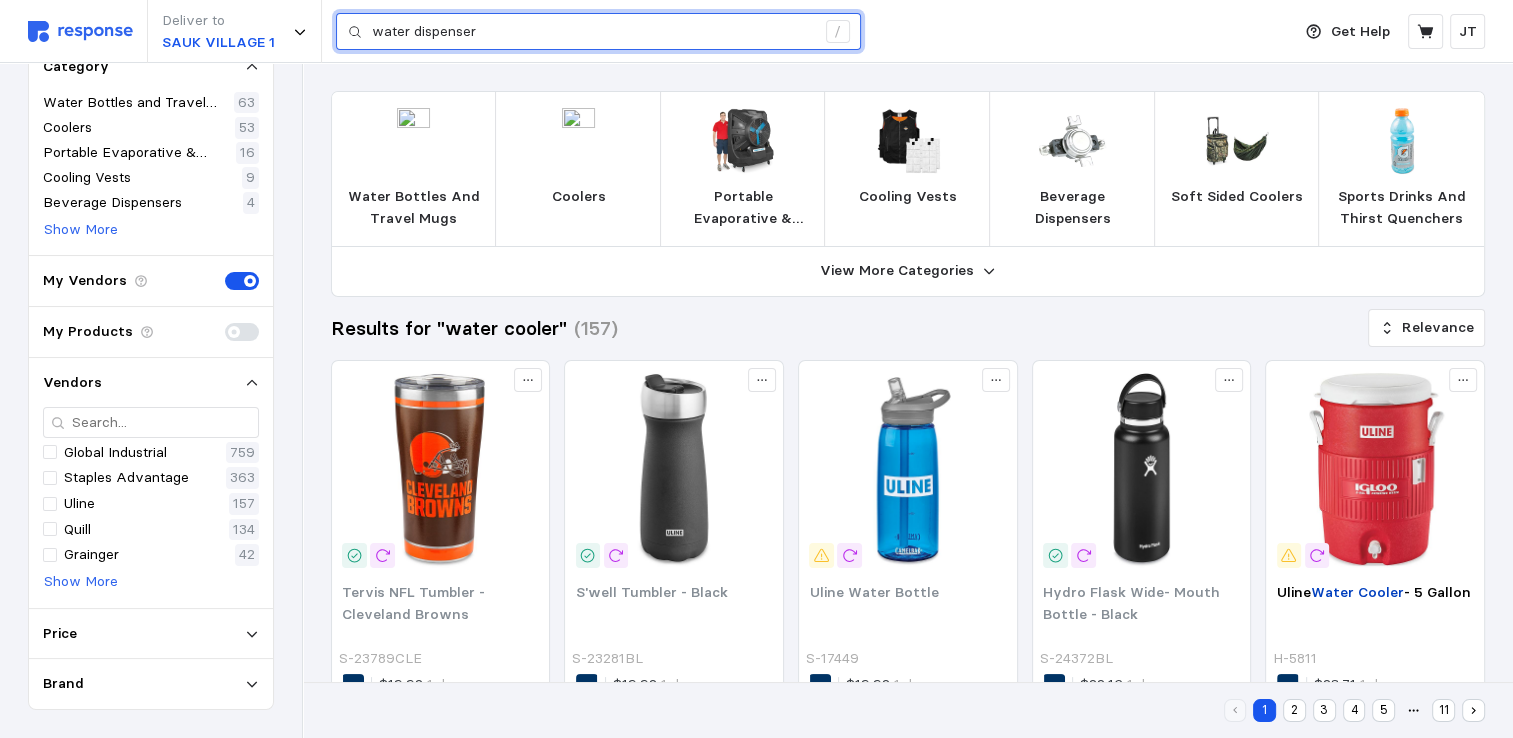 scroll, scrollTop: 96, scrollLeft: 0, axis: vertical 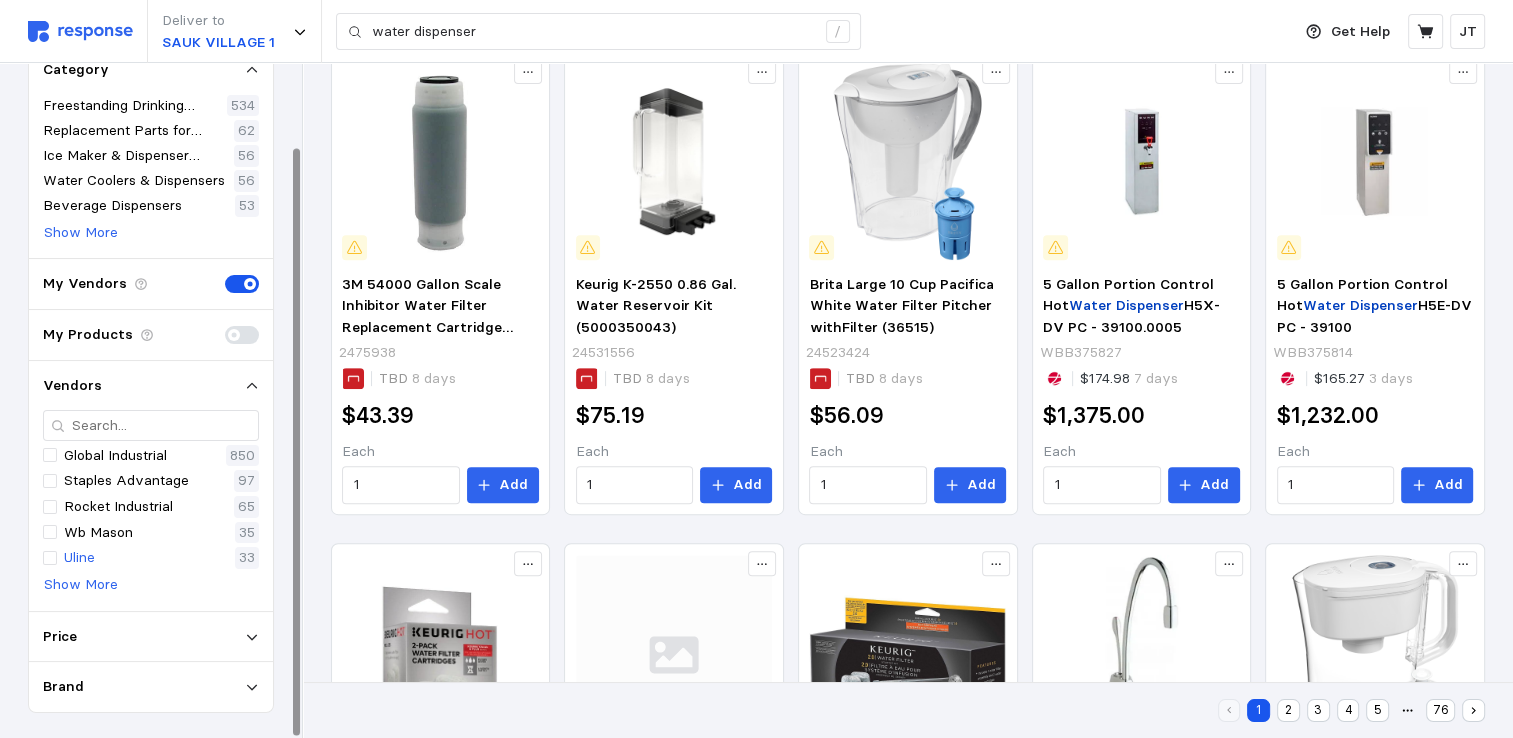 click on "Uline" at bounding box center (79, 558) 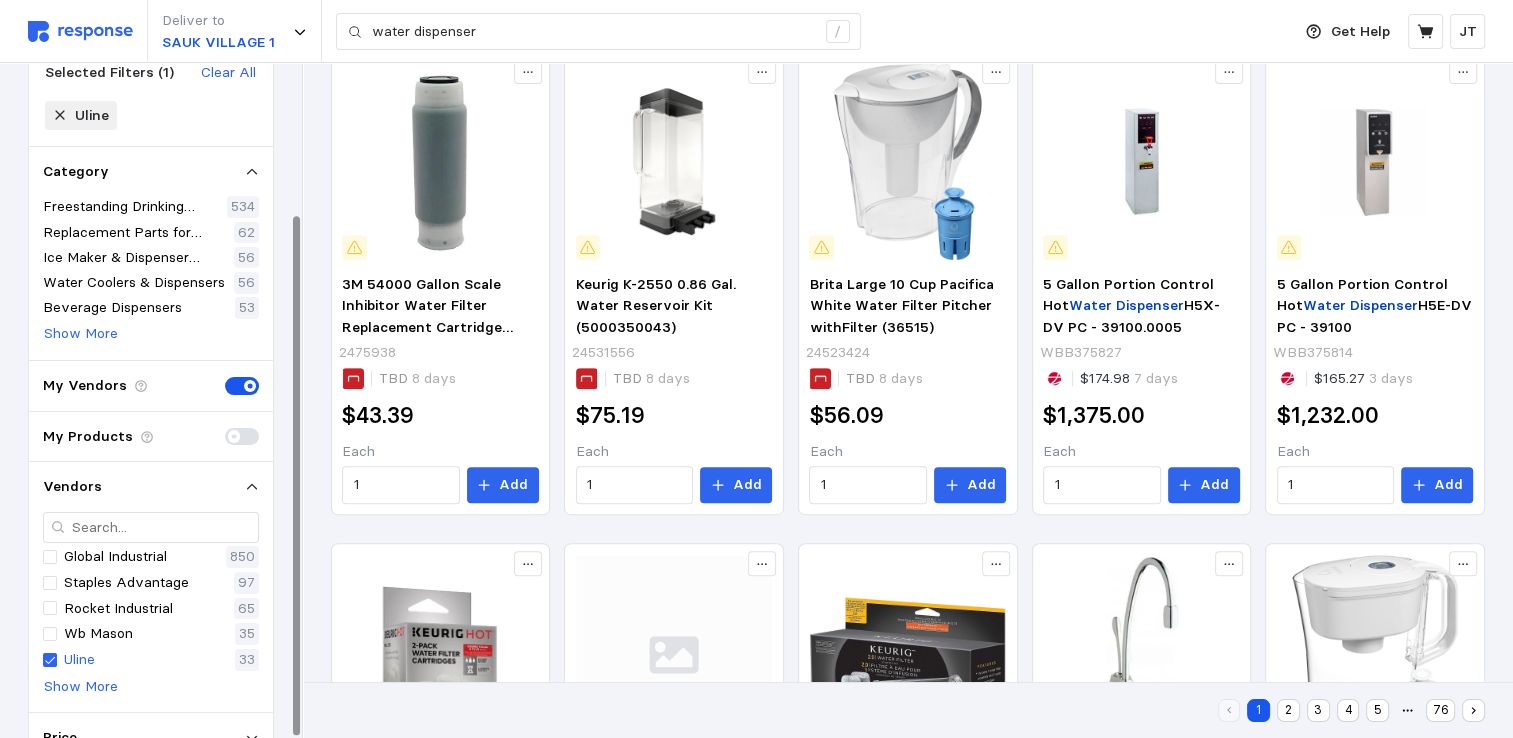 scroll, scrollTop: 196, scrollLeft: 0, axis: vertical 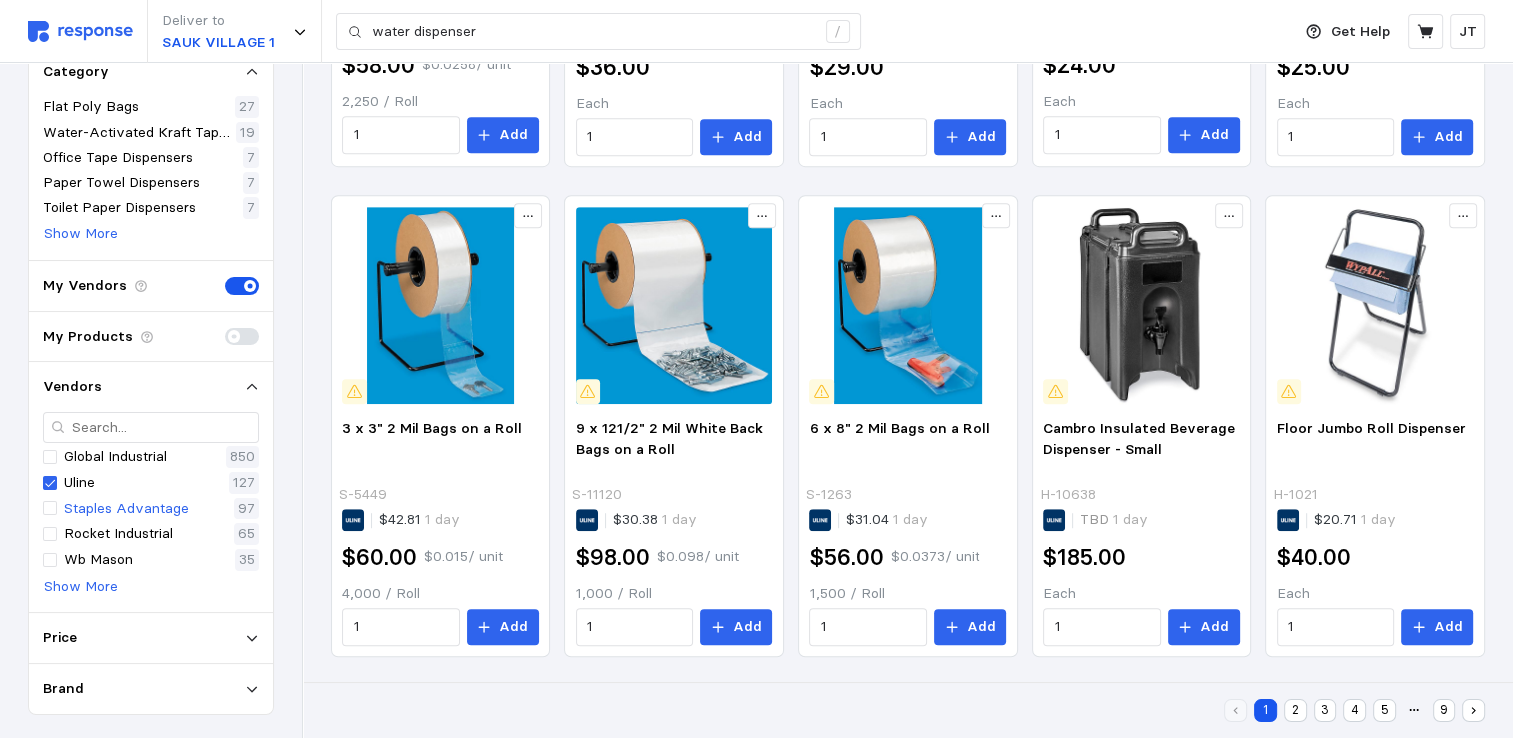 click on "2" at bounding box center [1295, 710] 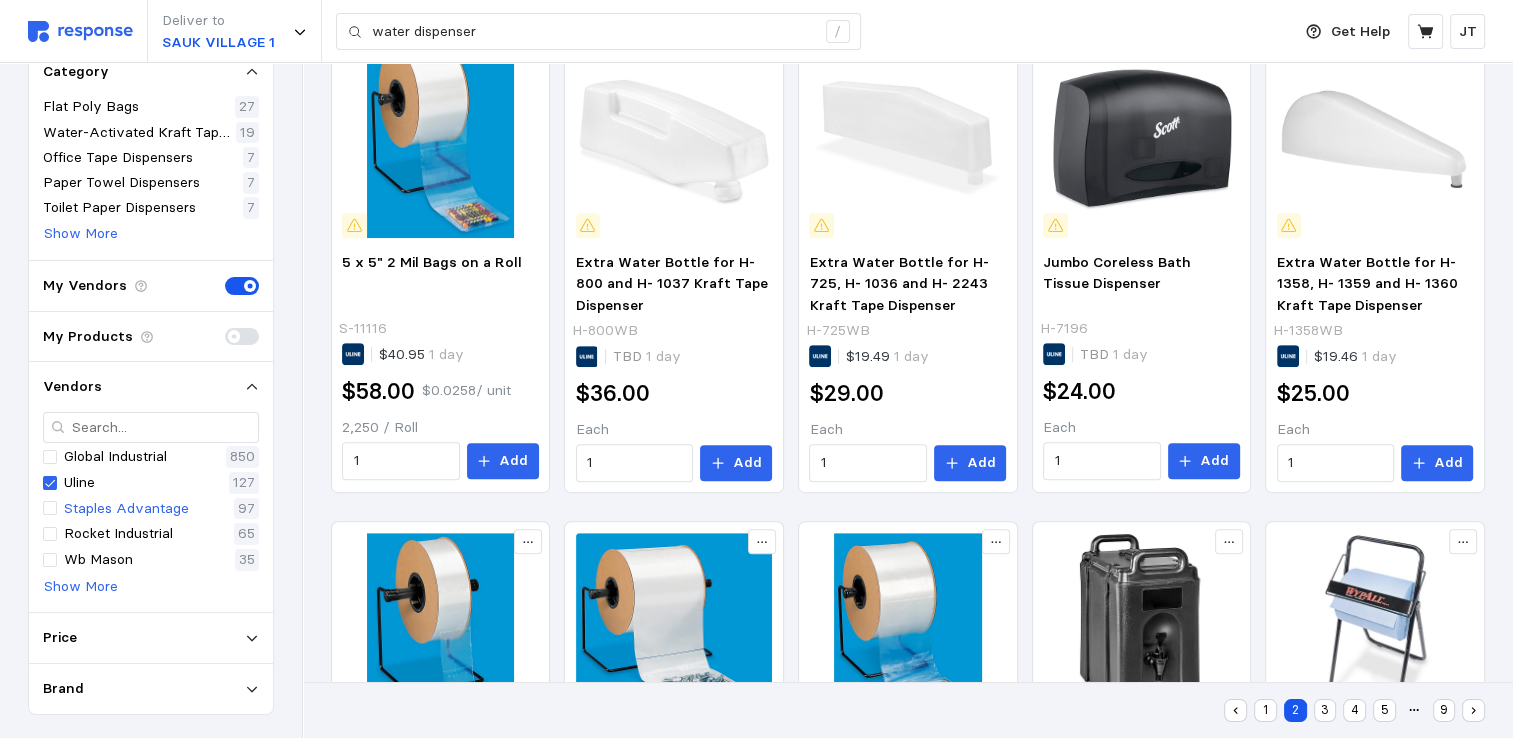 scroll, scrollTop: 571, scrollLeft: 0, axis: vertical 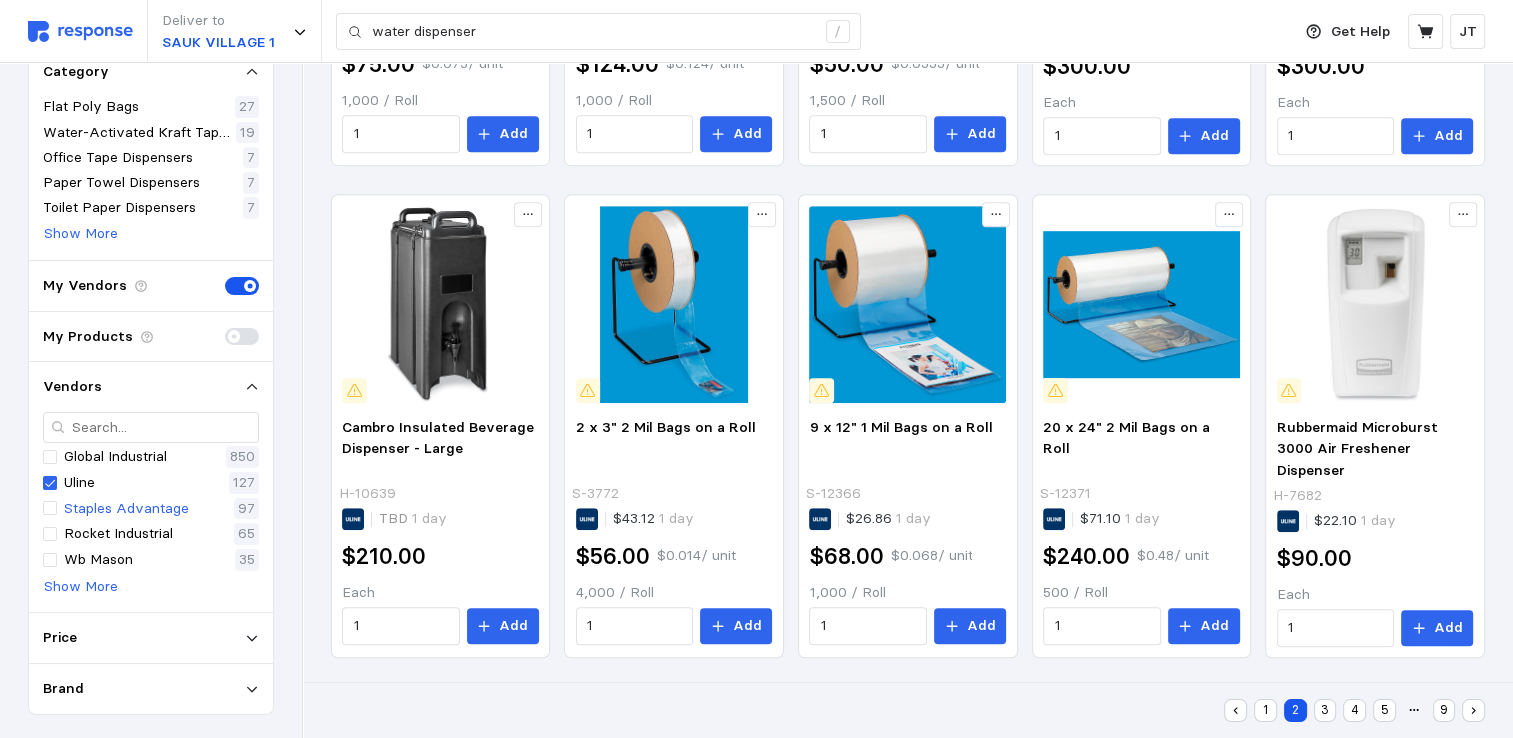 click on "3" at bounding box center (1325, 710) 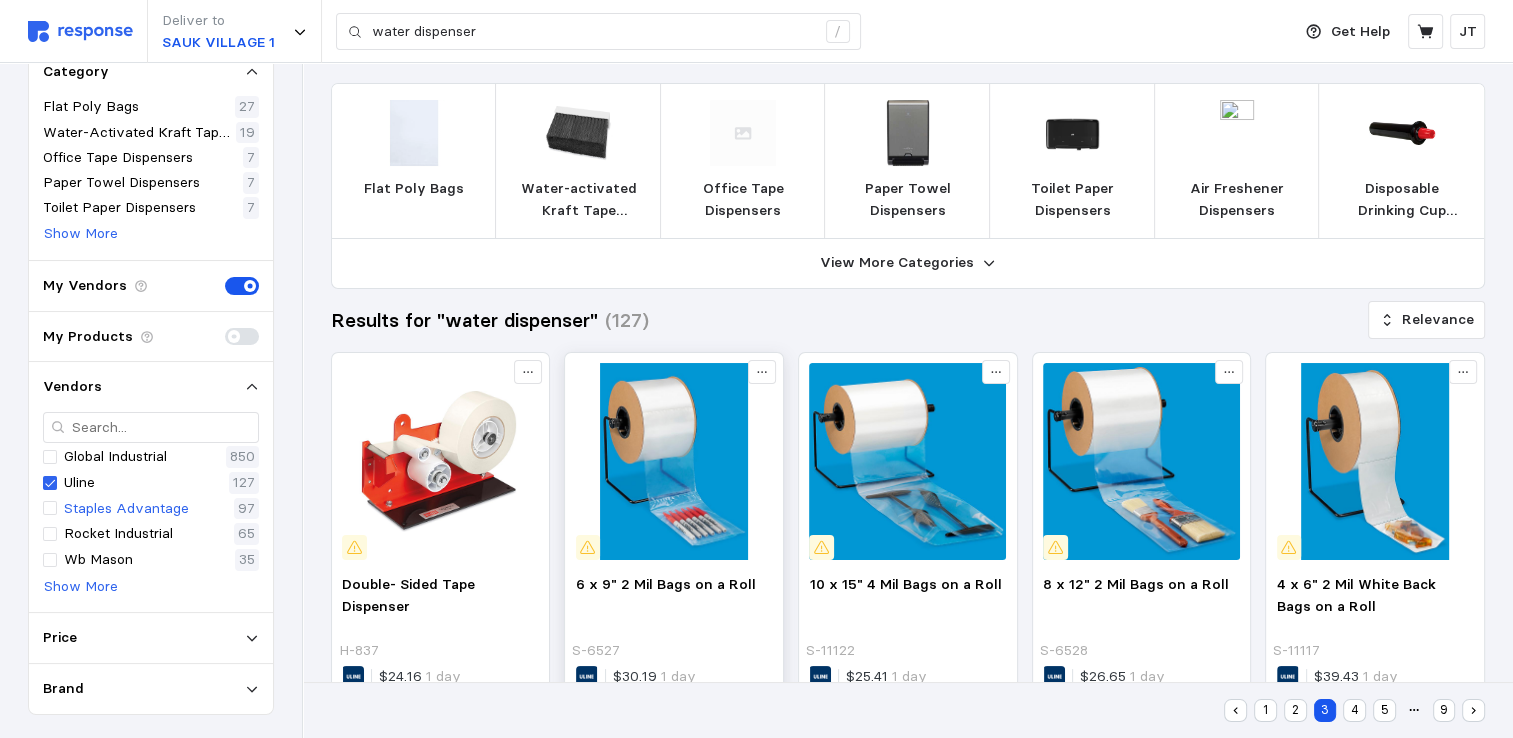 scroll, scrollTop: 0, scrollLeft: 0, axis: both 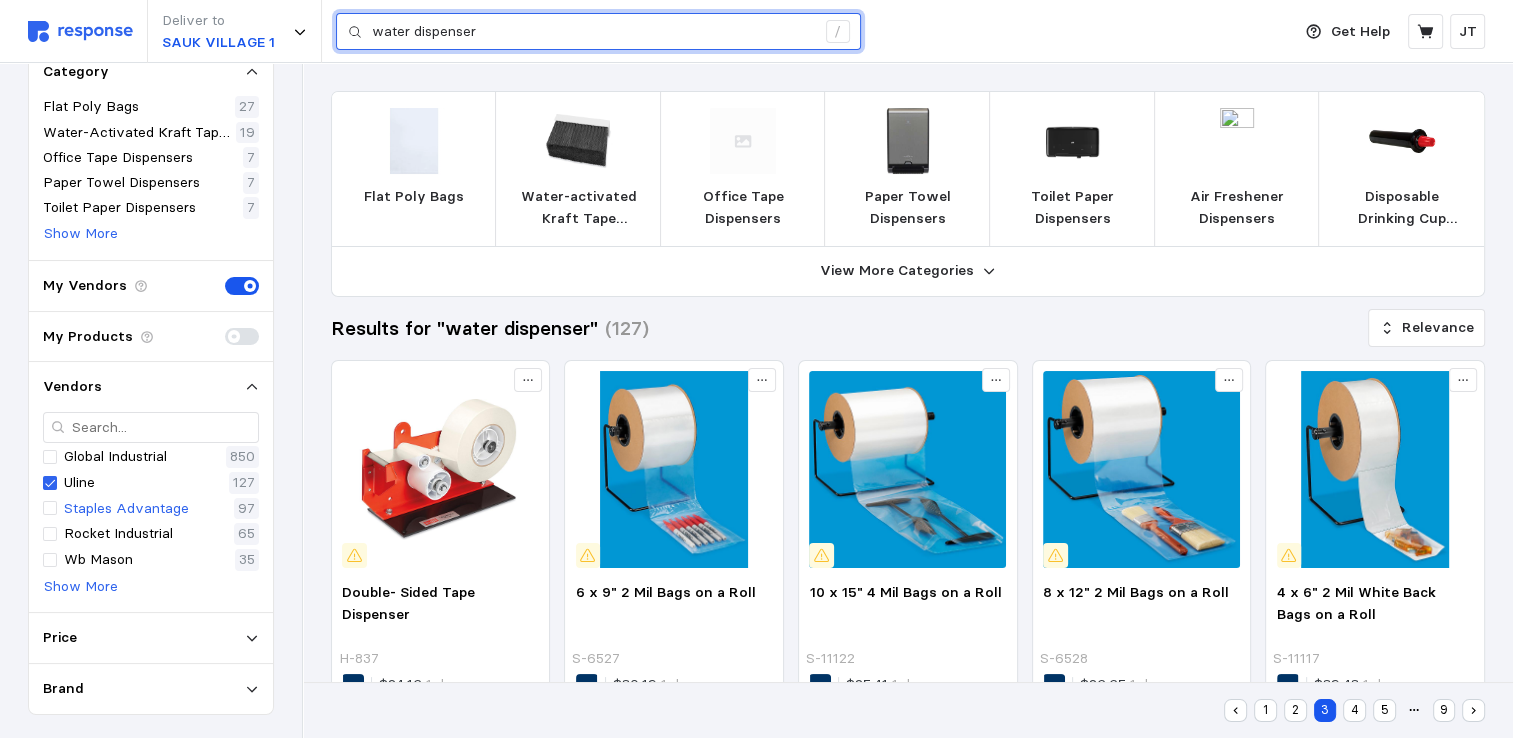 click on "water dispenser" at bounding box center (593, 32) 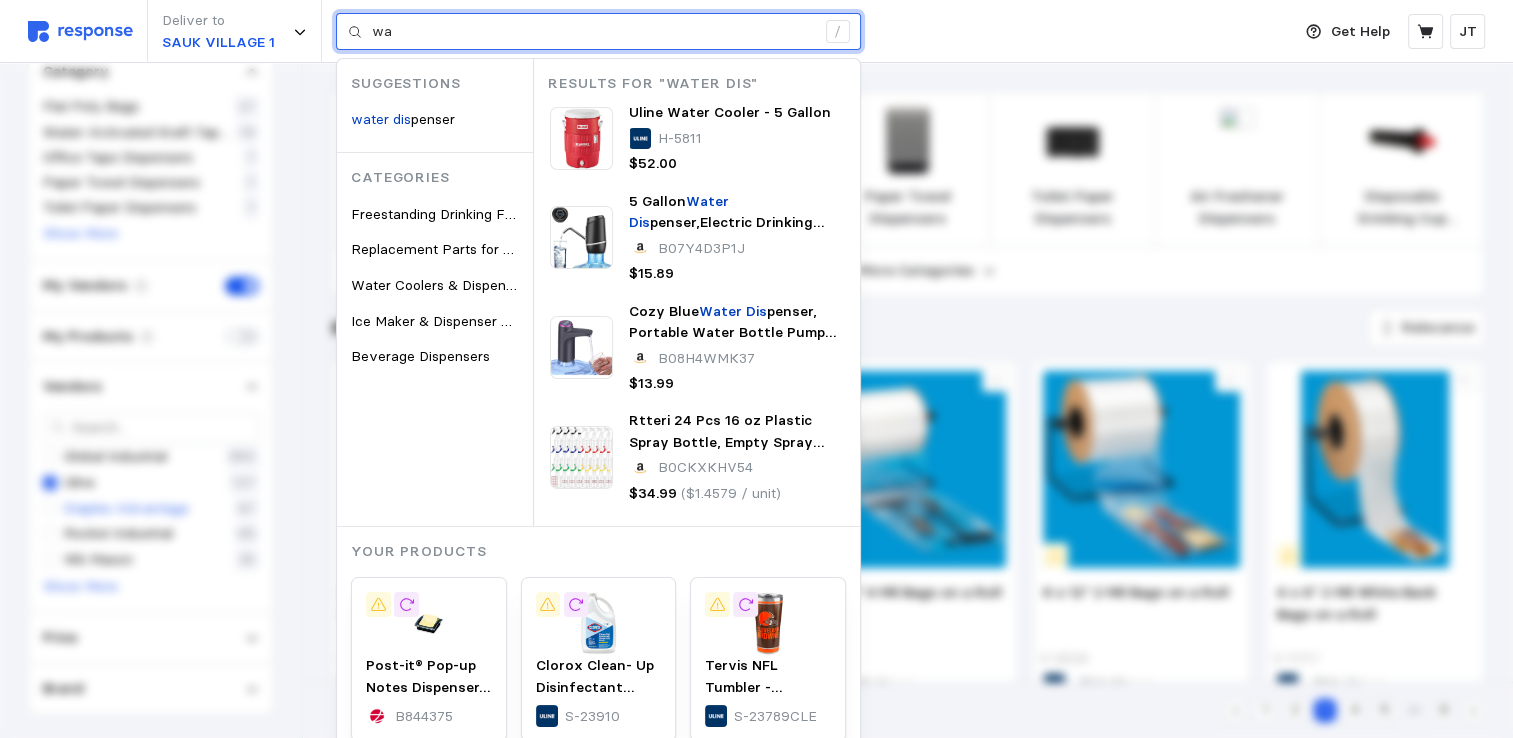 type on "w" 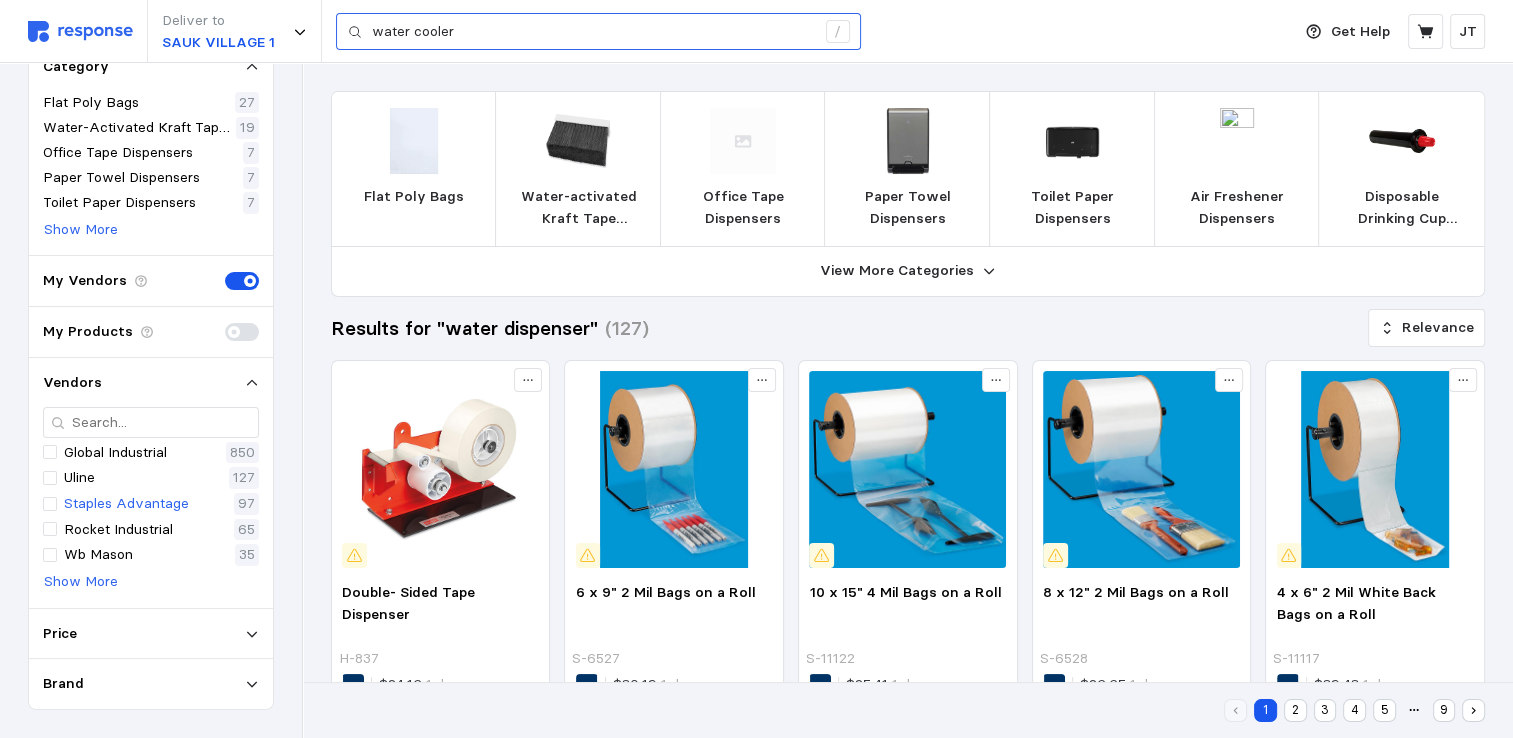 scroll, scrollTop: 96, scrollLeft: 0, axis: vertical 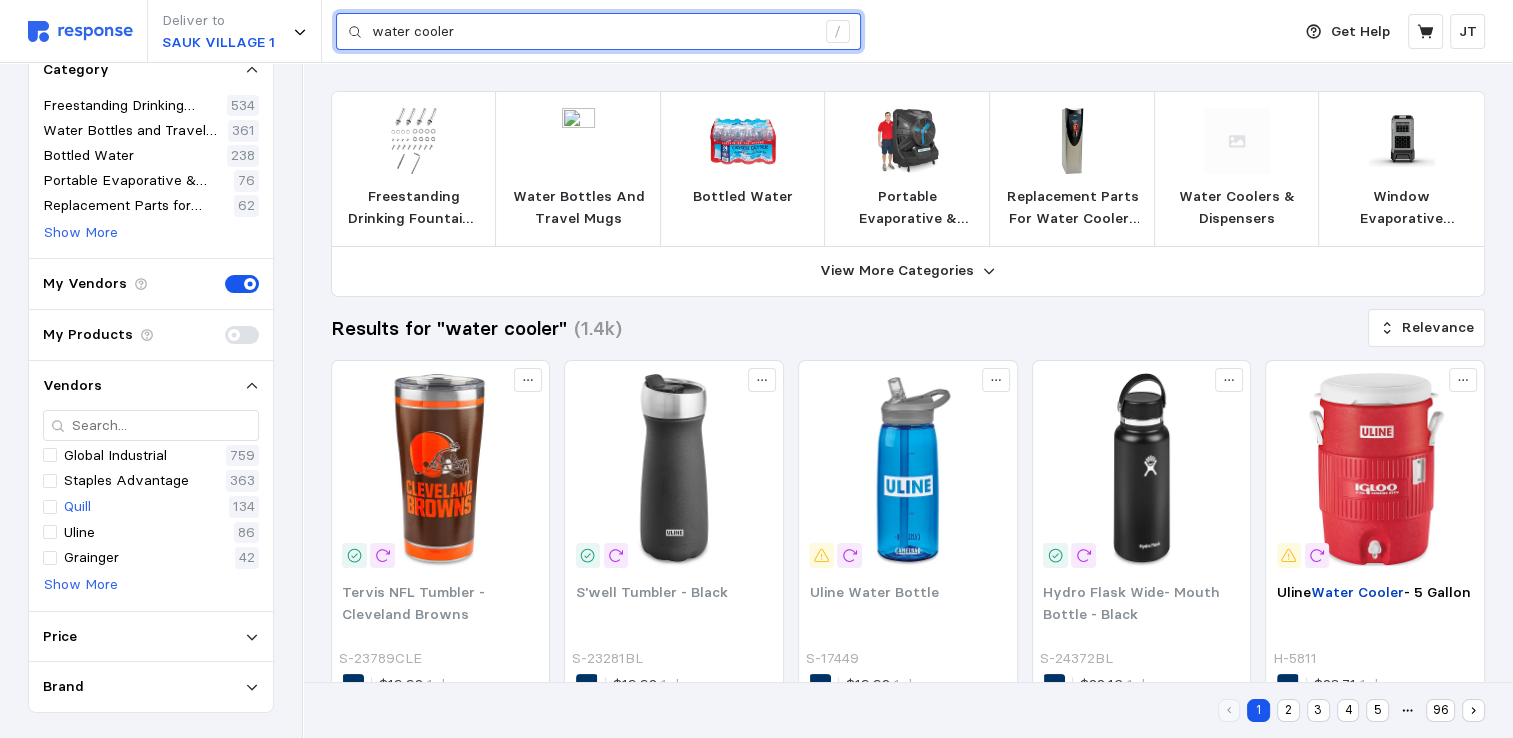 click on "water cooler" at bounding box center [593, 32] 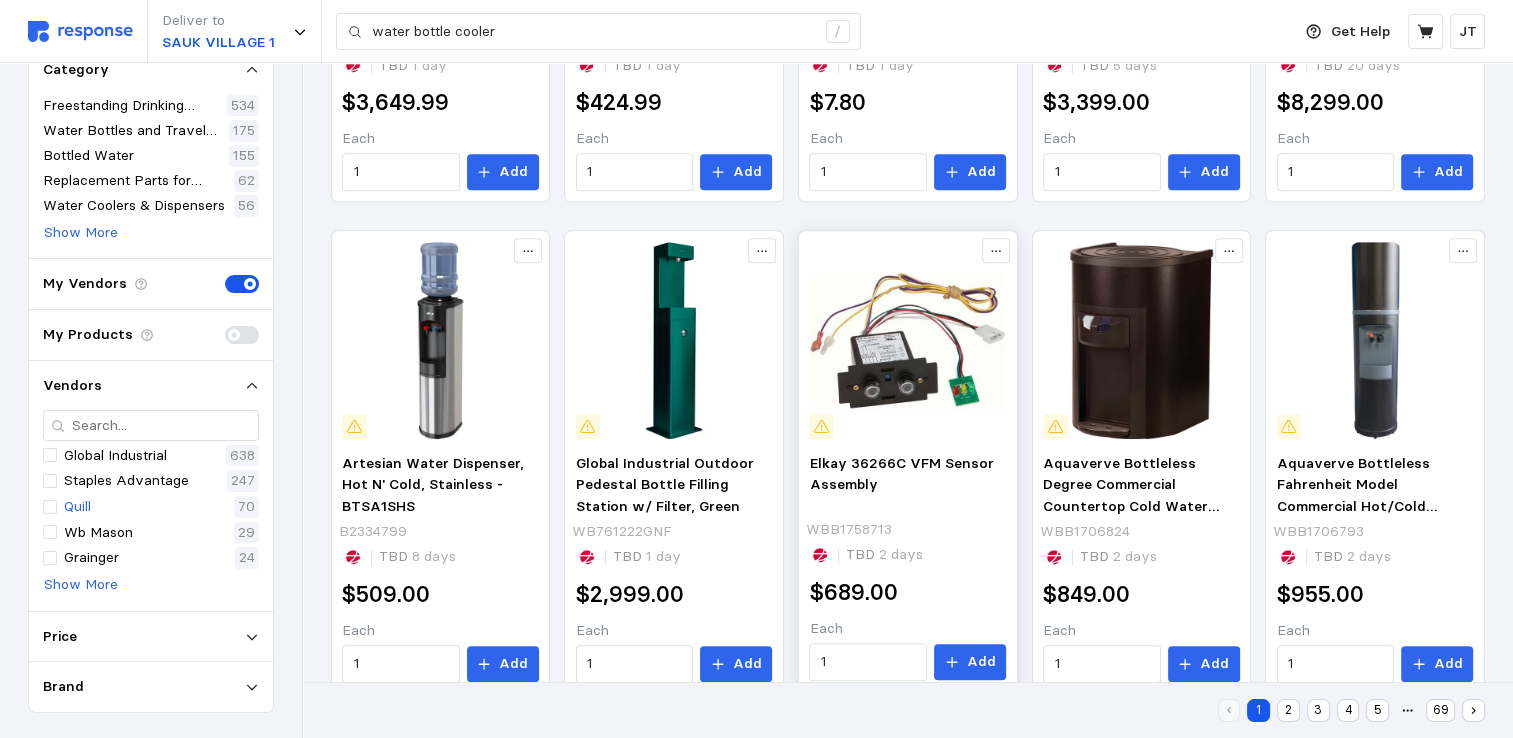 scroll, scrollTop: 1151, scrollLeft: 0, axis: vertical 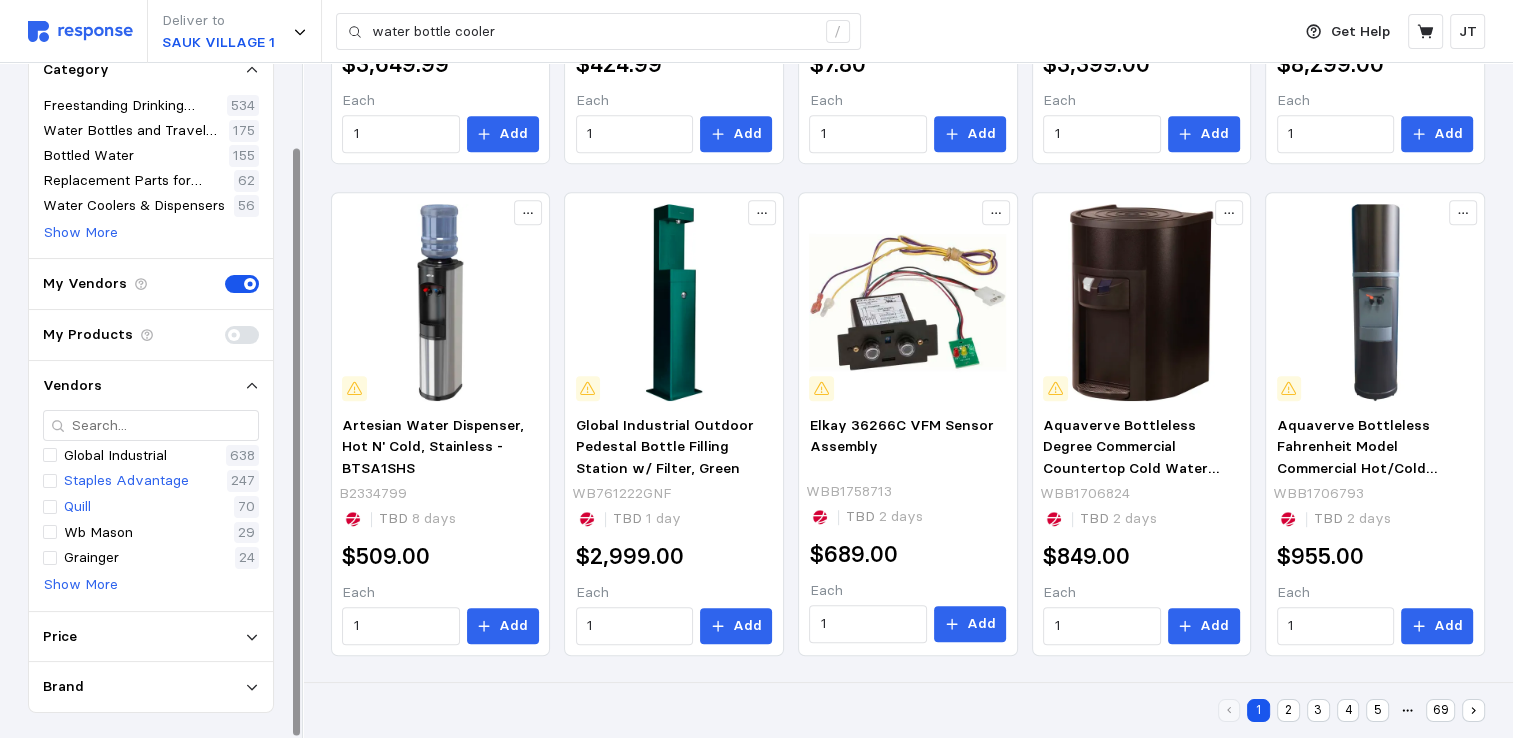 click on "Staples Advantage" at bounding box center (126, 481) 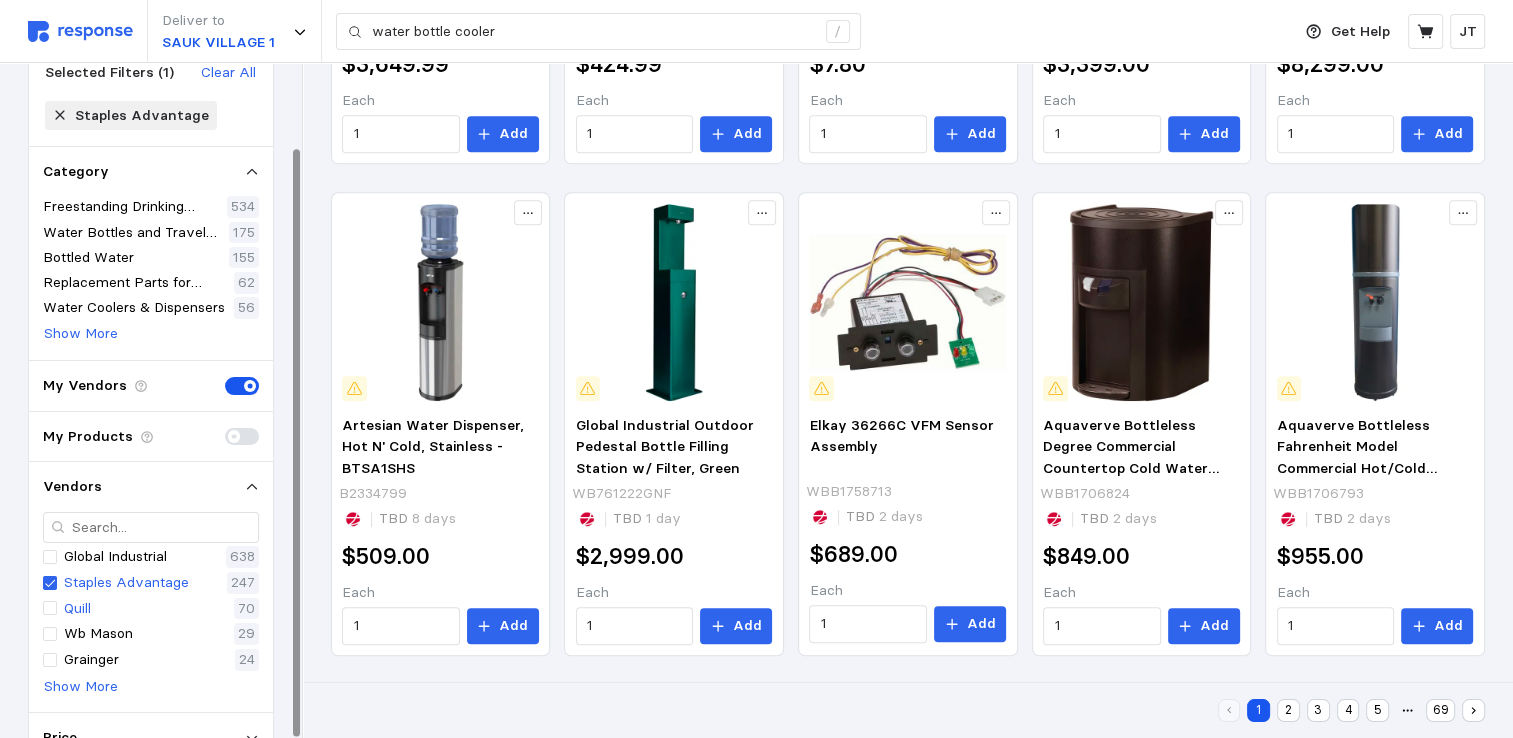 scroll, scrollTop: 196, scrollLeft: 0, axis: vertical 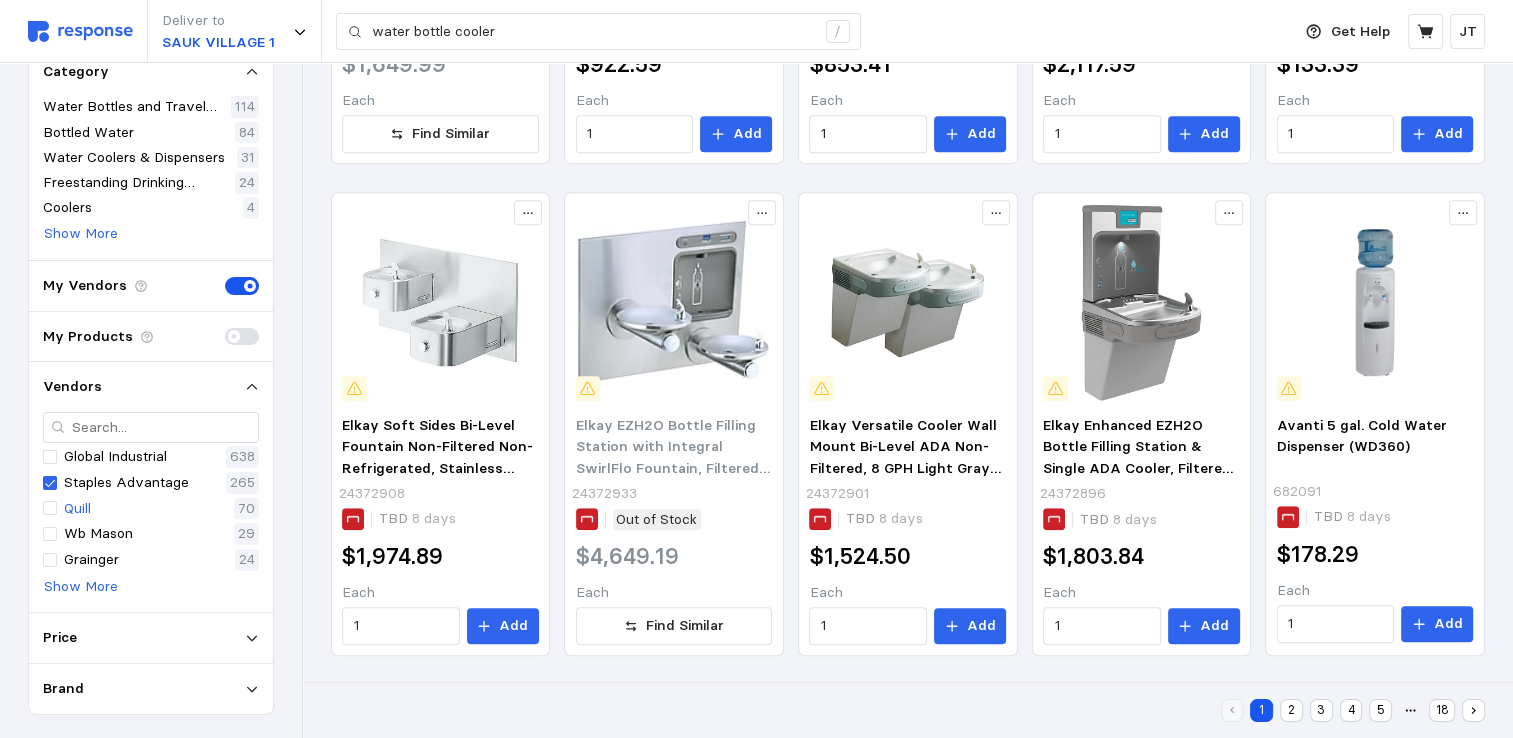 click on "2" at bounding box center [1291, 710] 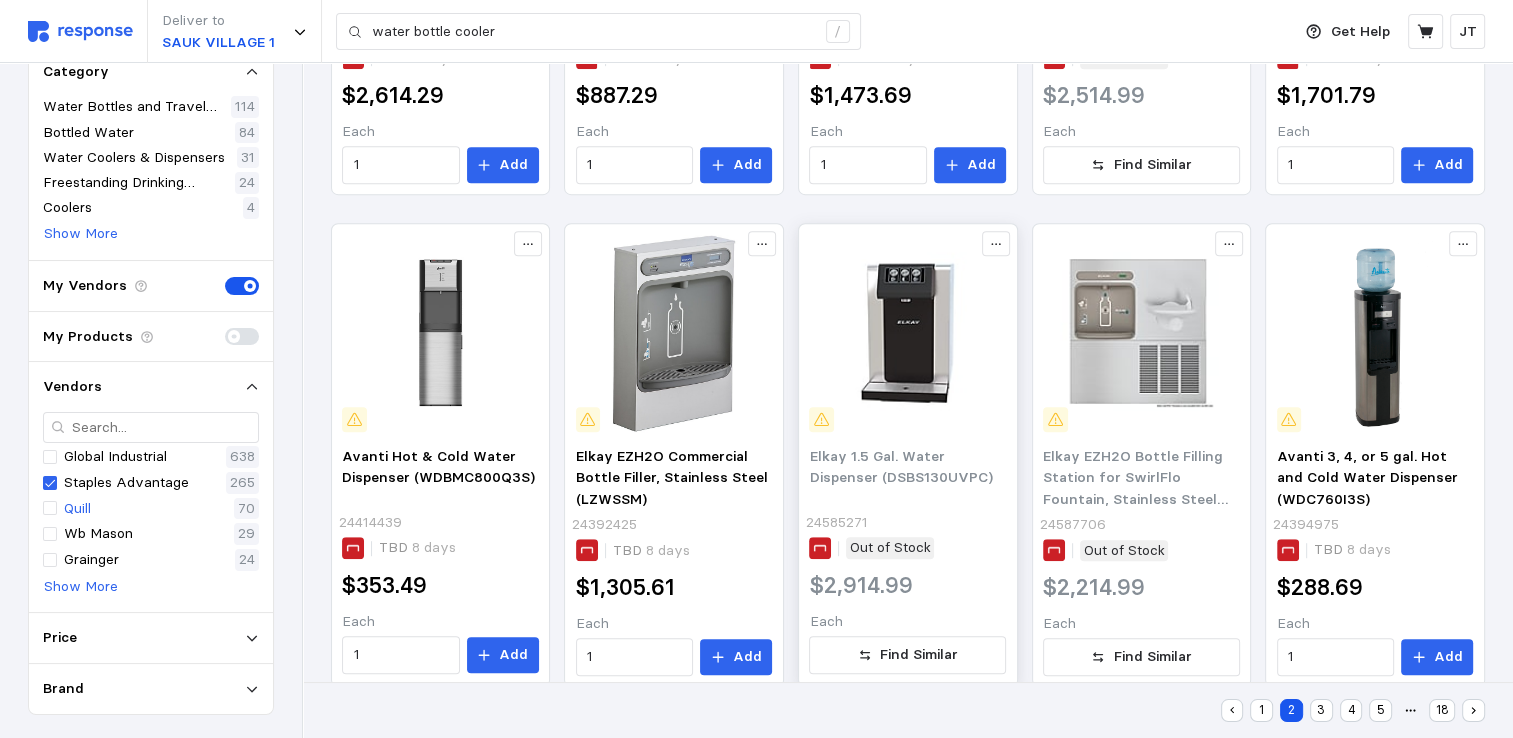 scroll, scrollTop: 1151, scrollLeft: 0, axis: vertical 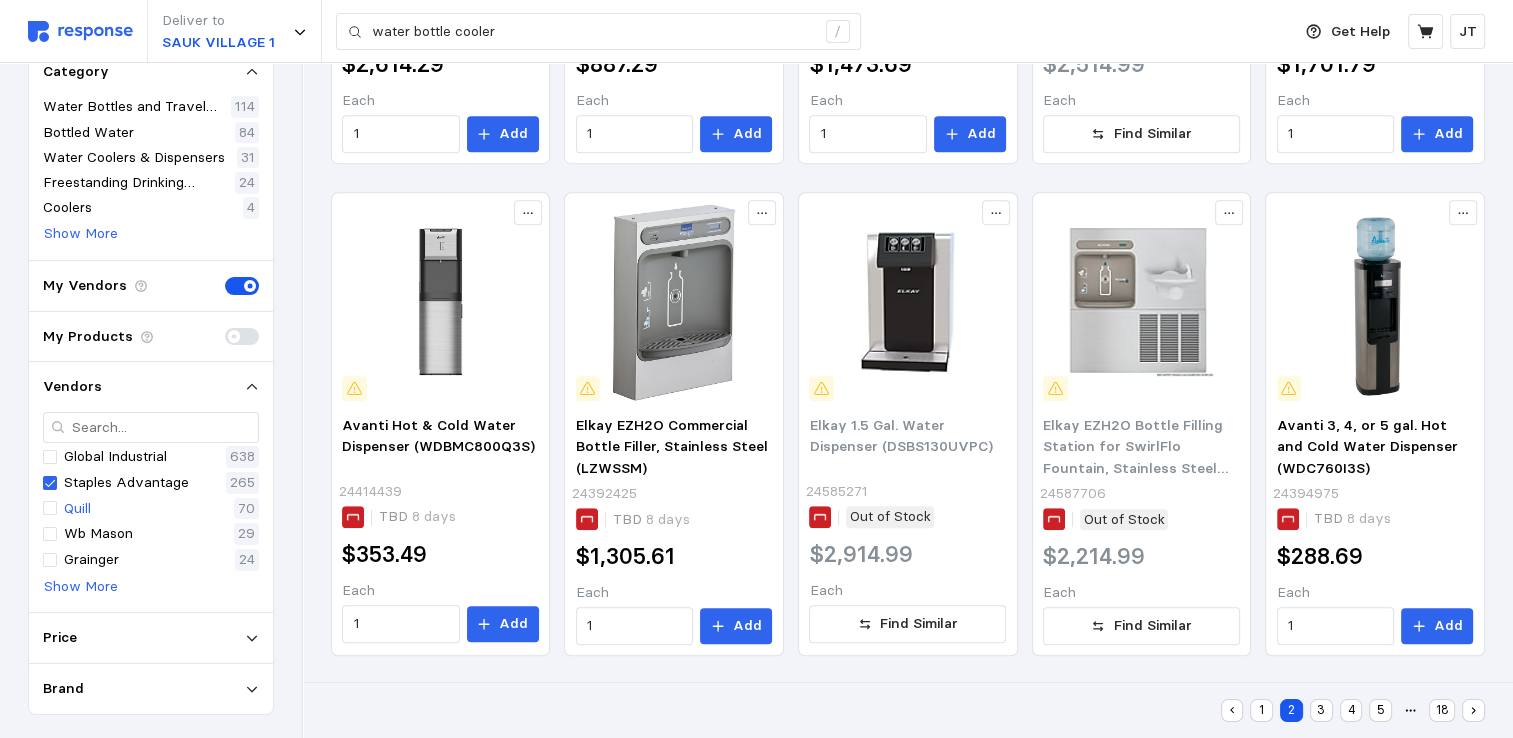 click on "3" at bounding box center (1321, 710) 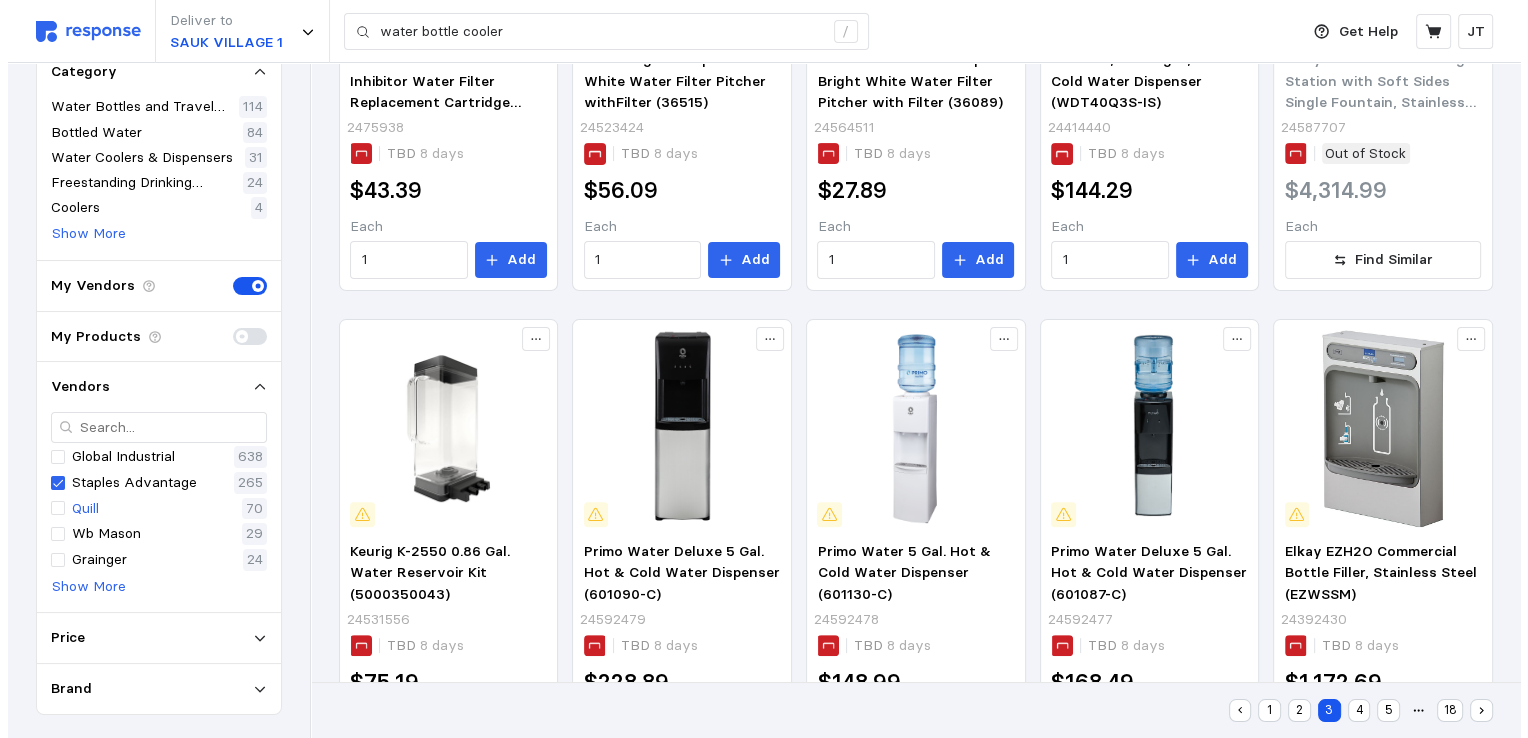 scroll, scrollTop: 800, scrollLeft: 0, axis: vertical 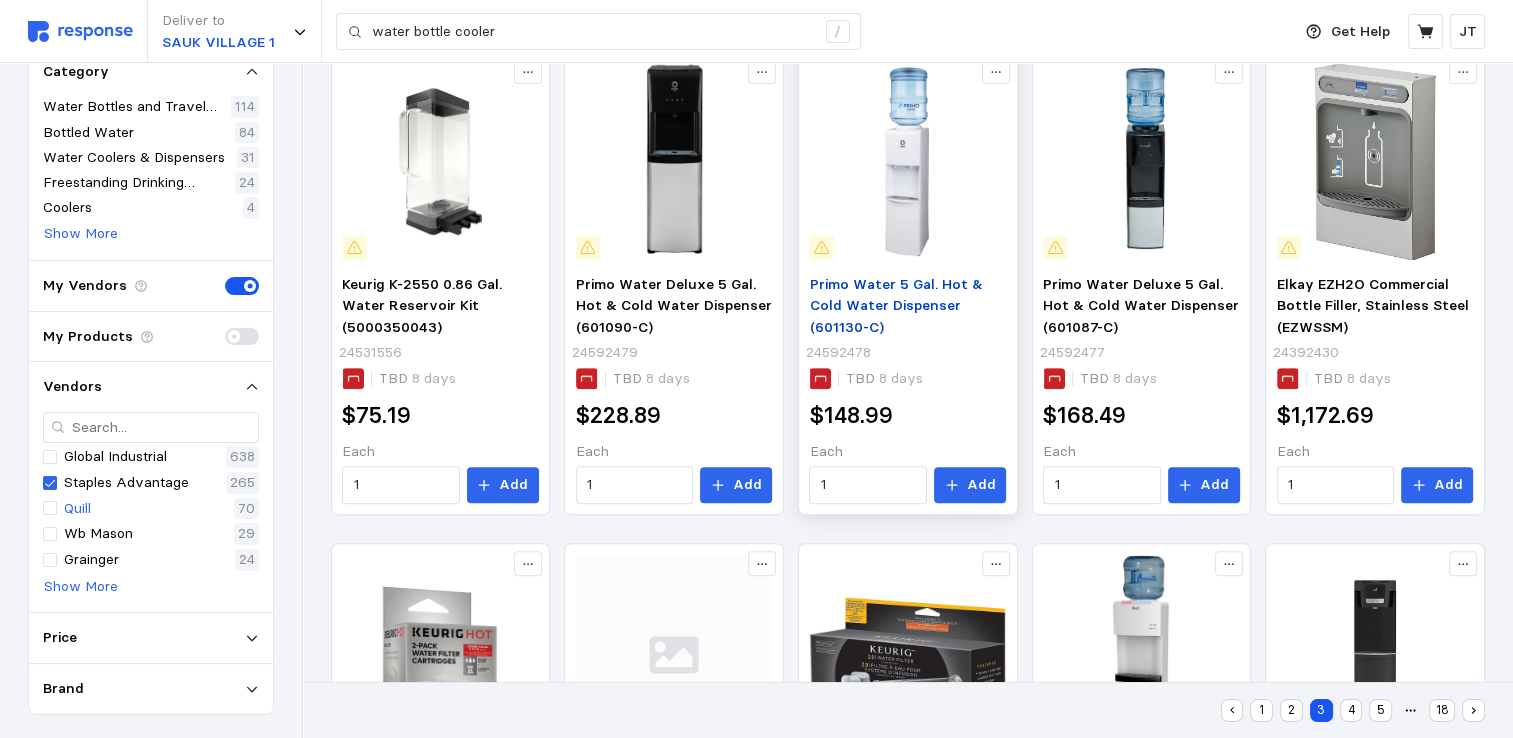 click on "Primo Water 5 Gal. Hot & Cold Water Dispenser (601130-C)" at bounding box center [895, 305] 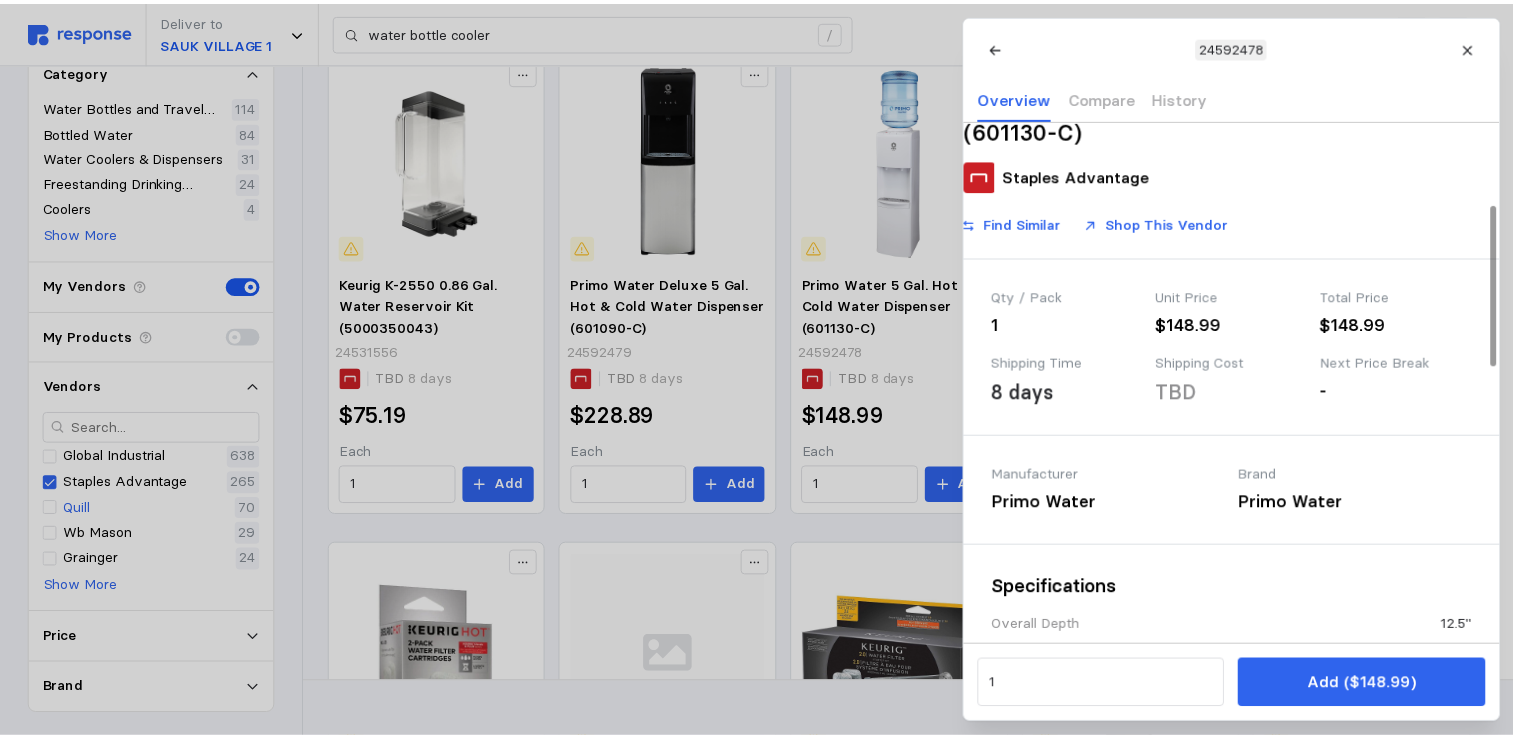 scroll, scrollTop: 533, scrollLeft: 0, axis: vertical 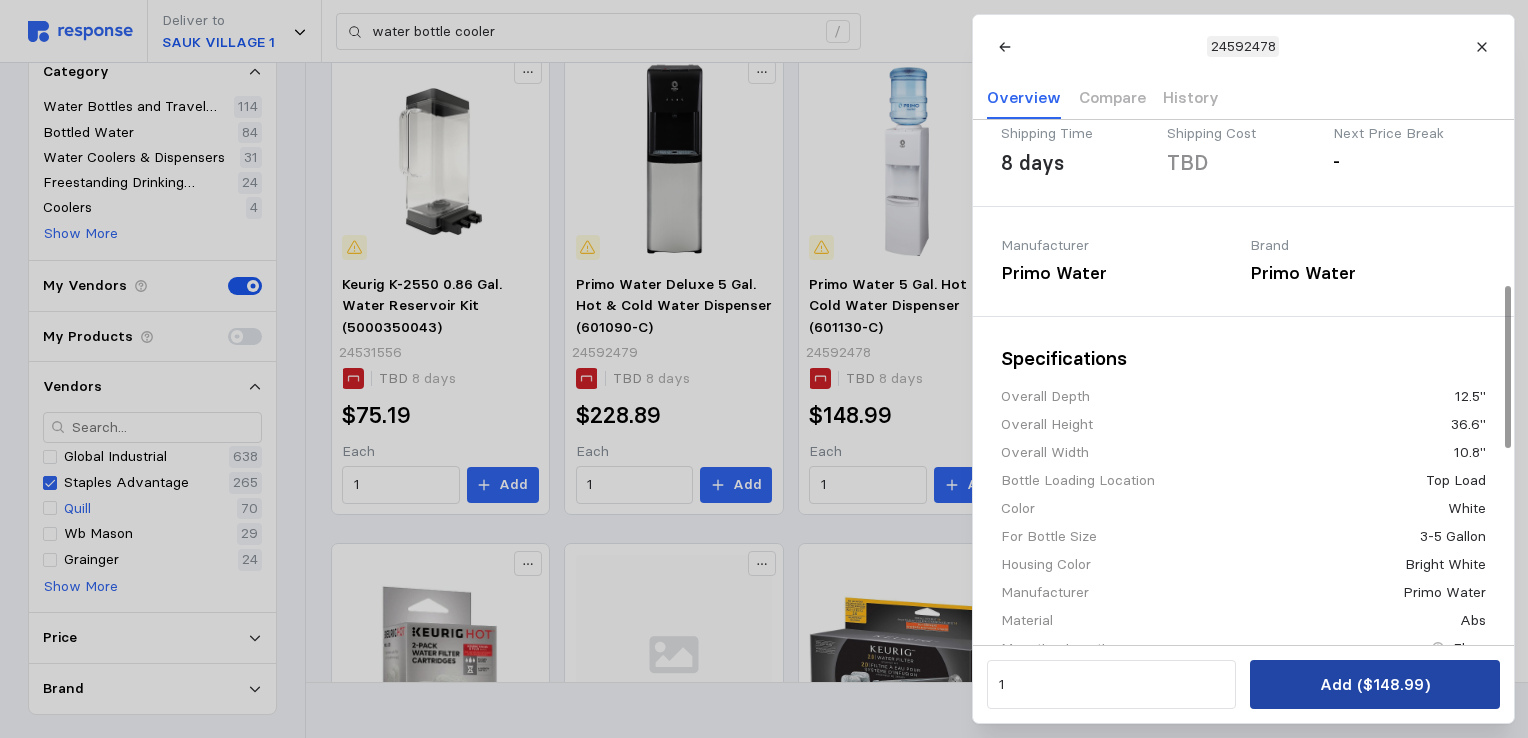 click on "Add ($148.99)" at bounding box center [1374, 684] 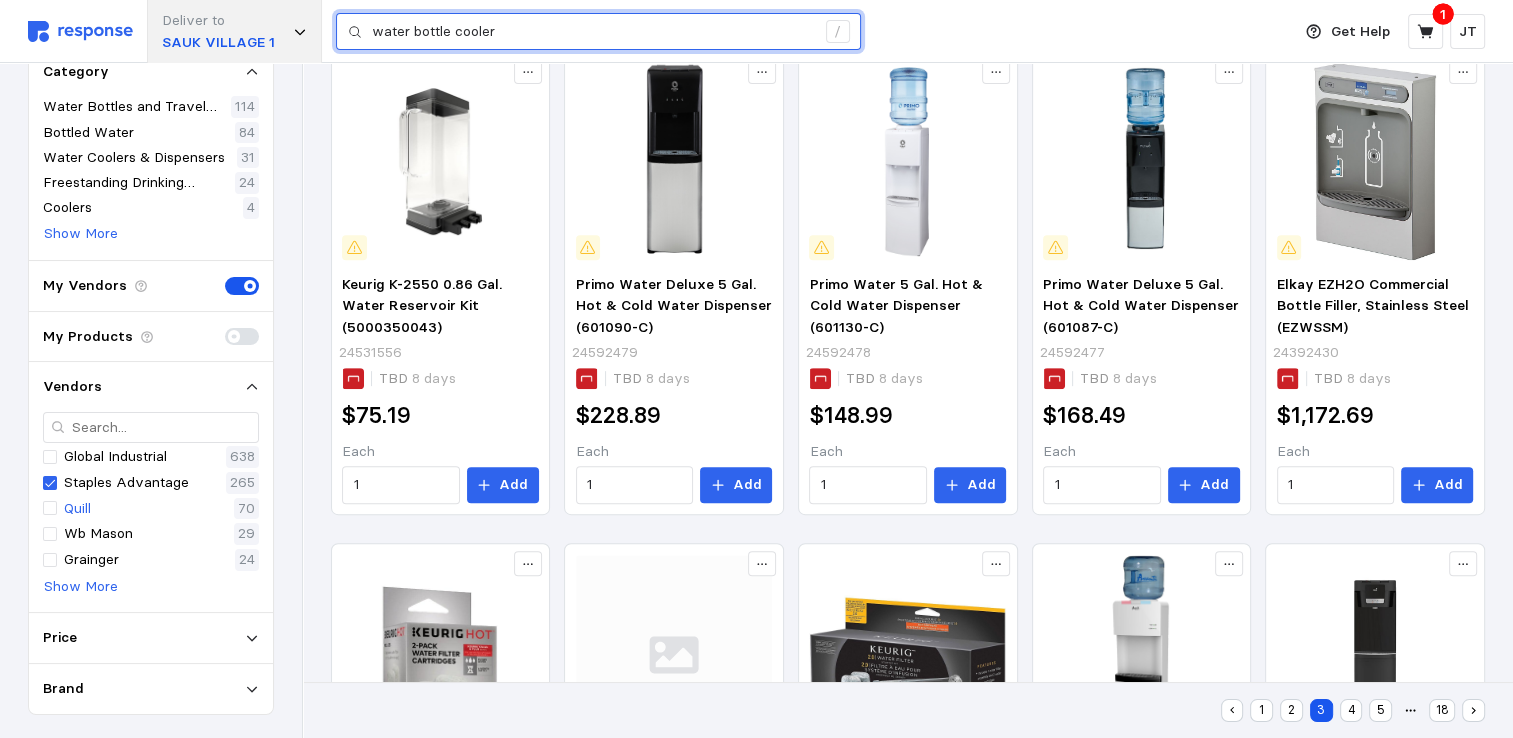 drag, startPoint x: 520, startPoint y: 29, endPoint x: 293, endPoint y: 5, distance: 228.2652 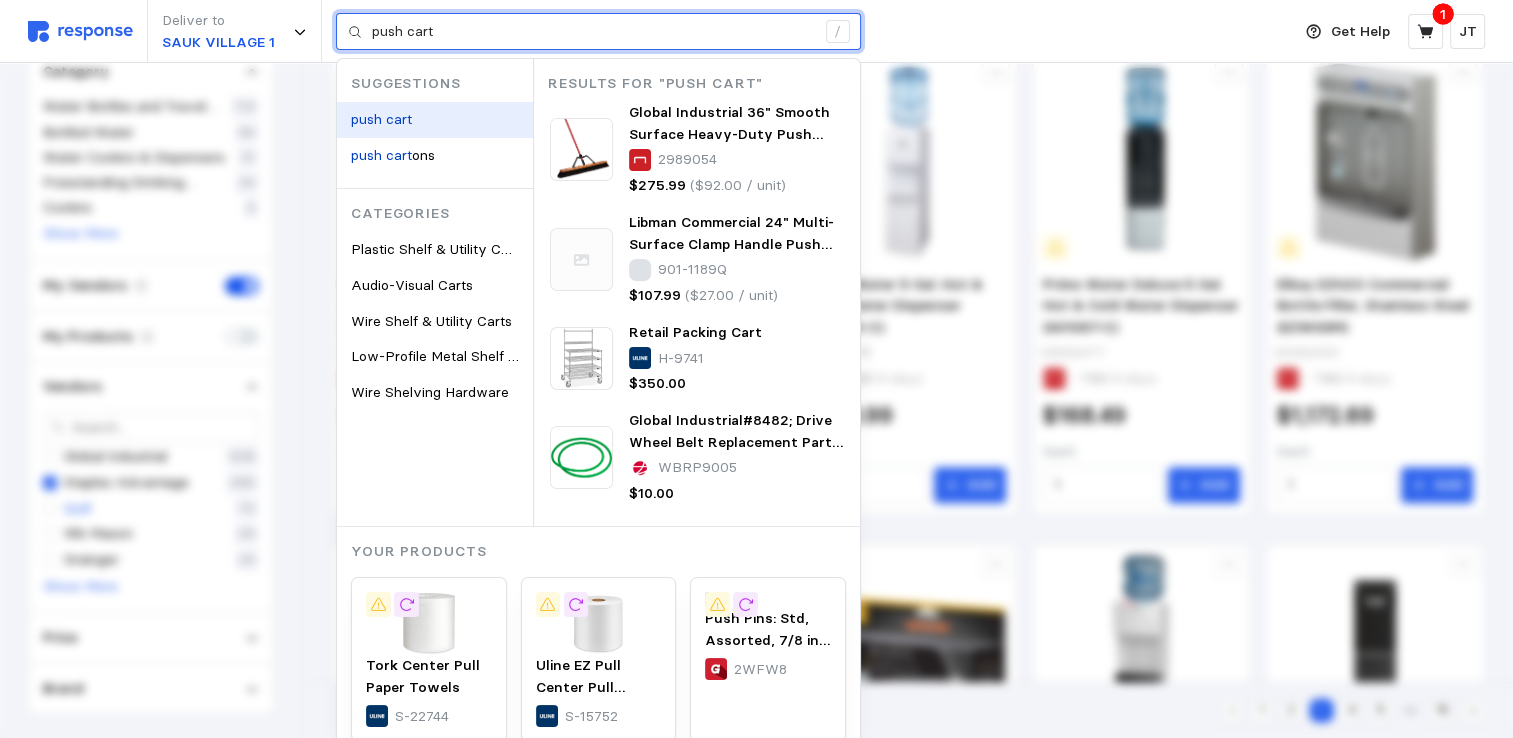 click on "push cart" at bounding box center [381, 119] 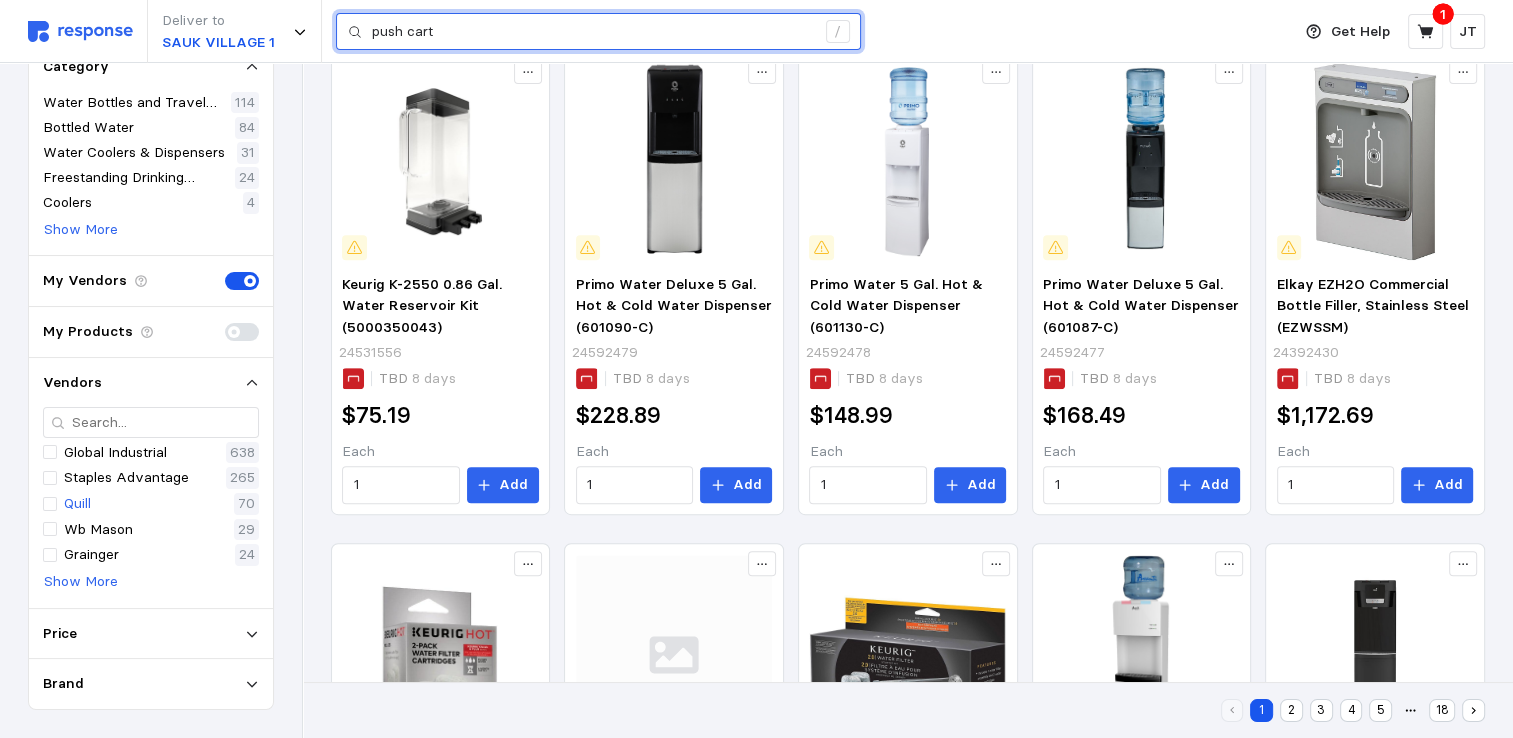 scroll, scrollTop: 96, scrollLeft: 0, axis: vertical 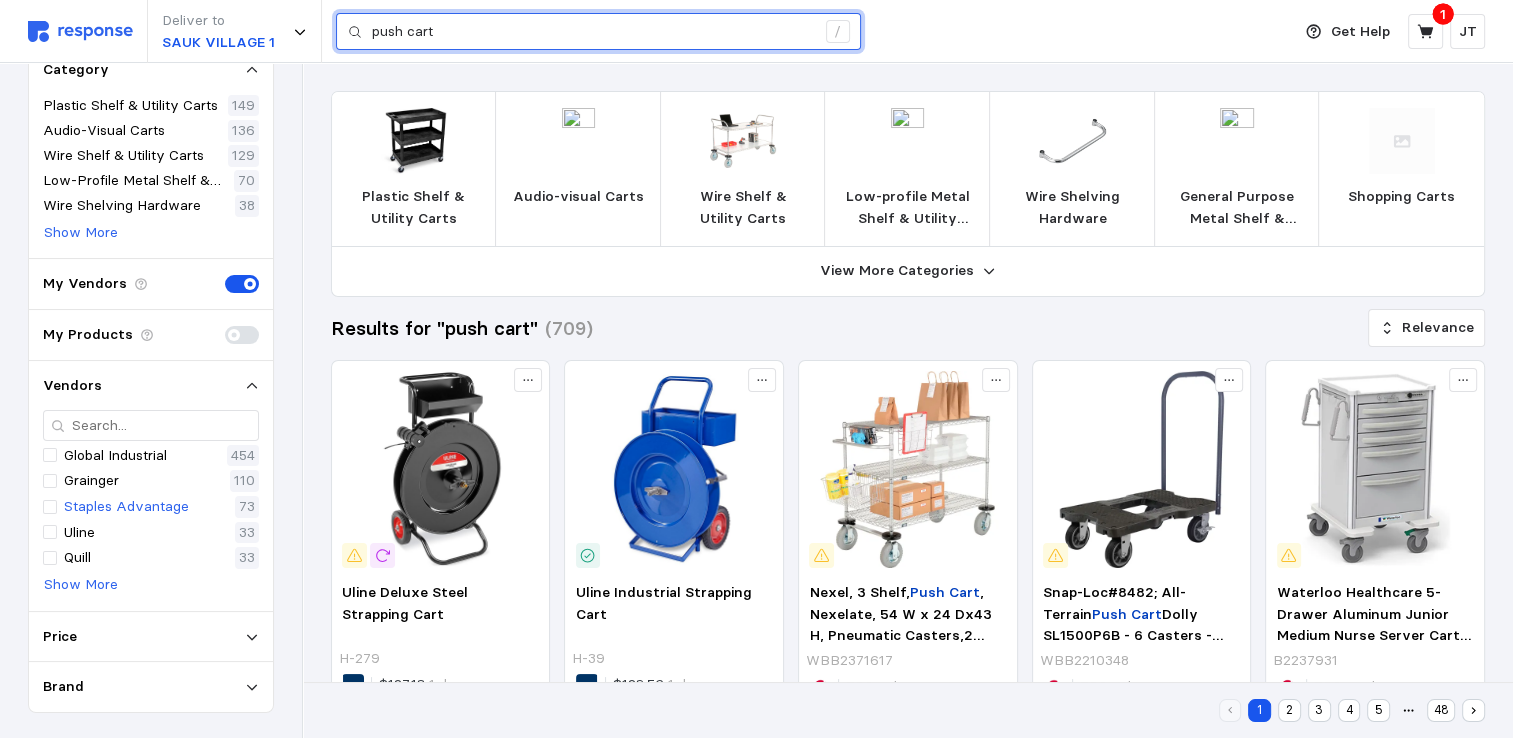 type on "push cart" 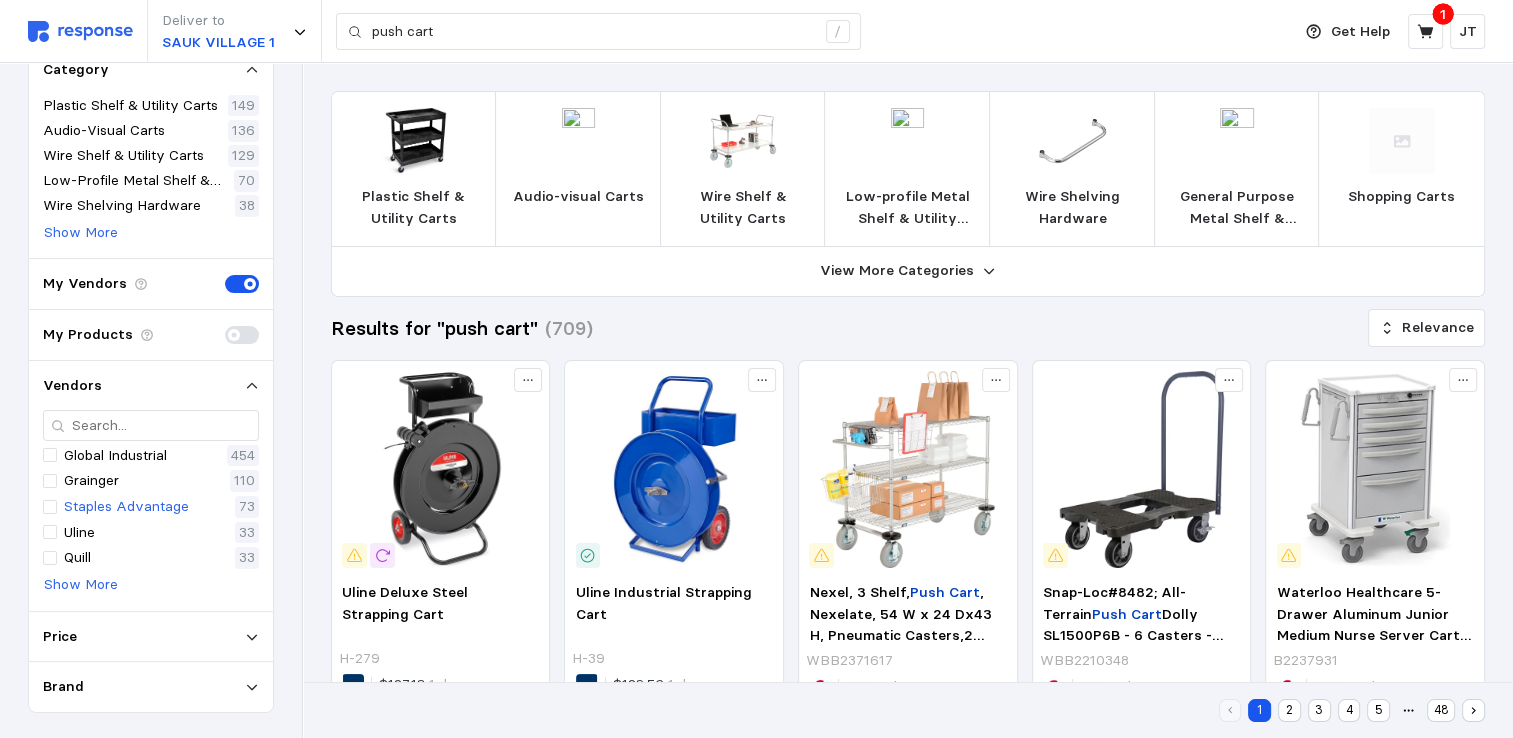 click at bounding box center (414, 141) 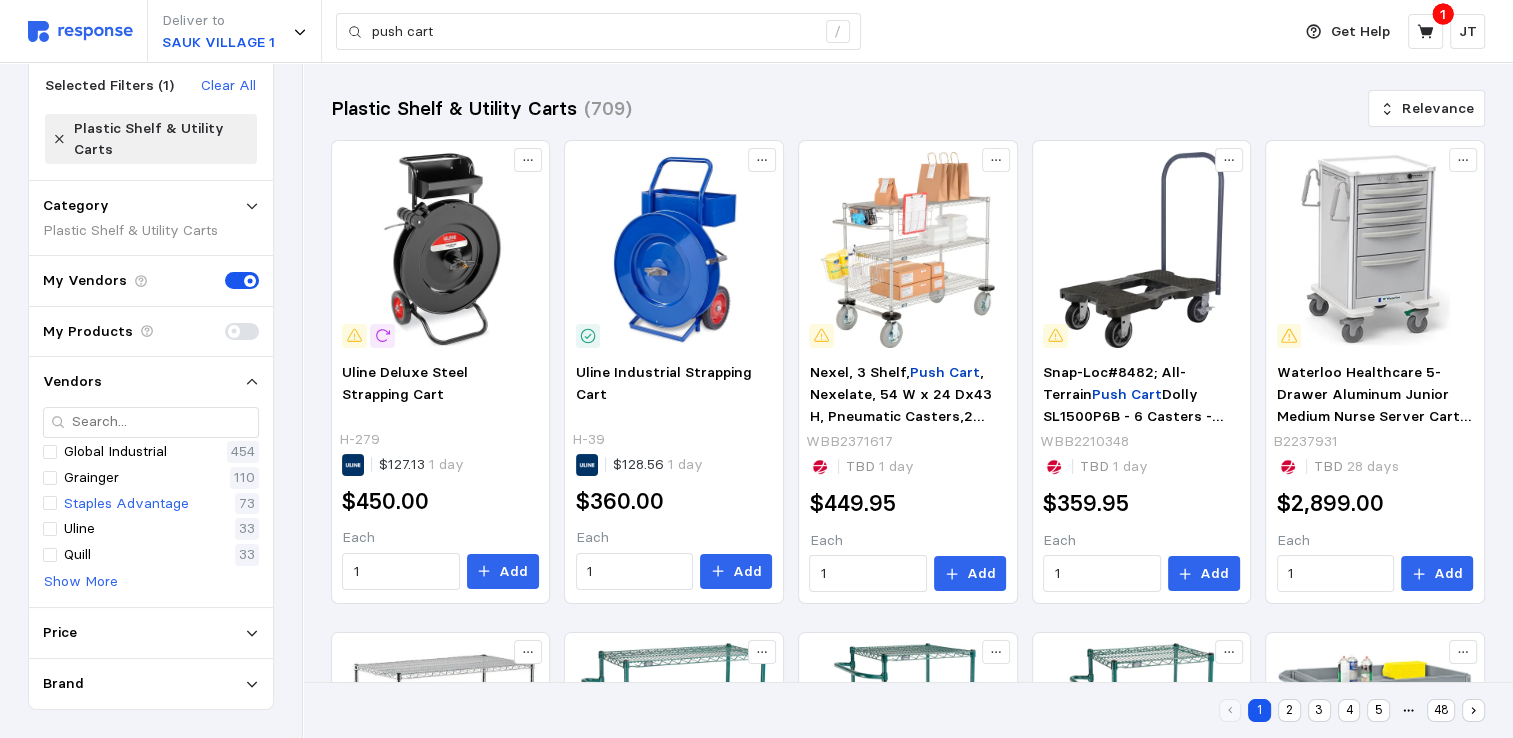 scroll, scrollTop: 80, scrollLeft: 0, axis: vertical 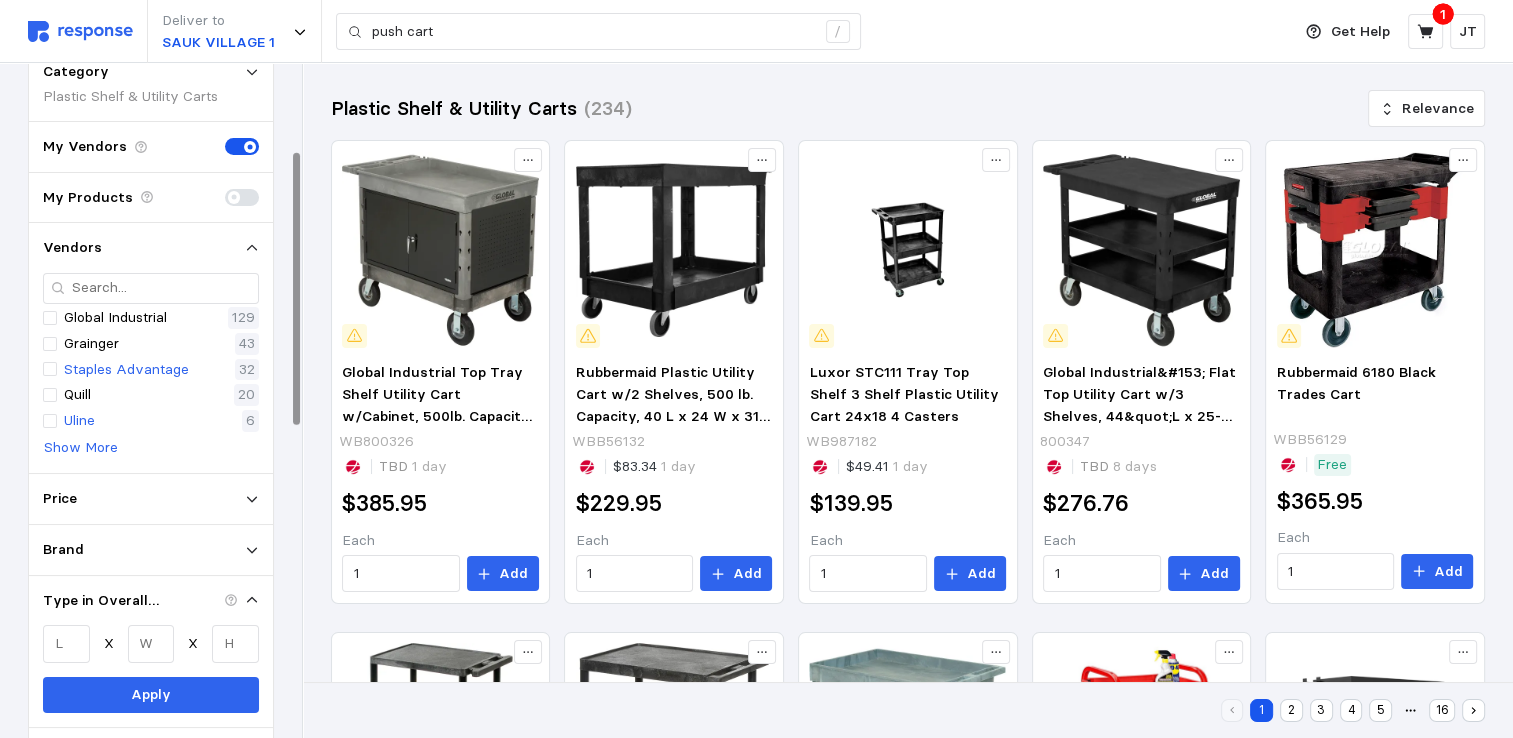 click on "Uline 6" at bounding box center [151, 421] 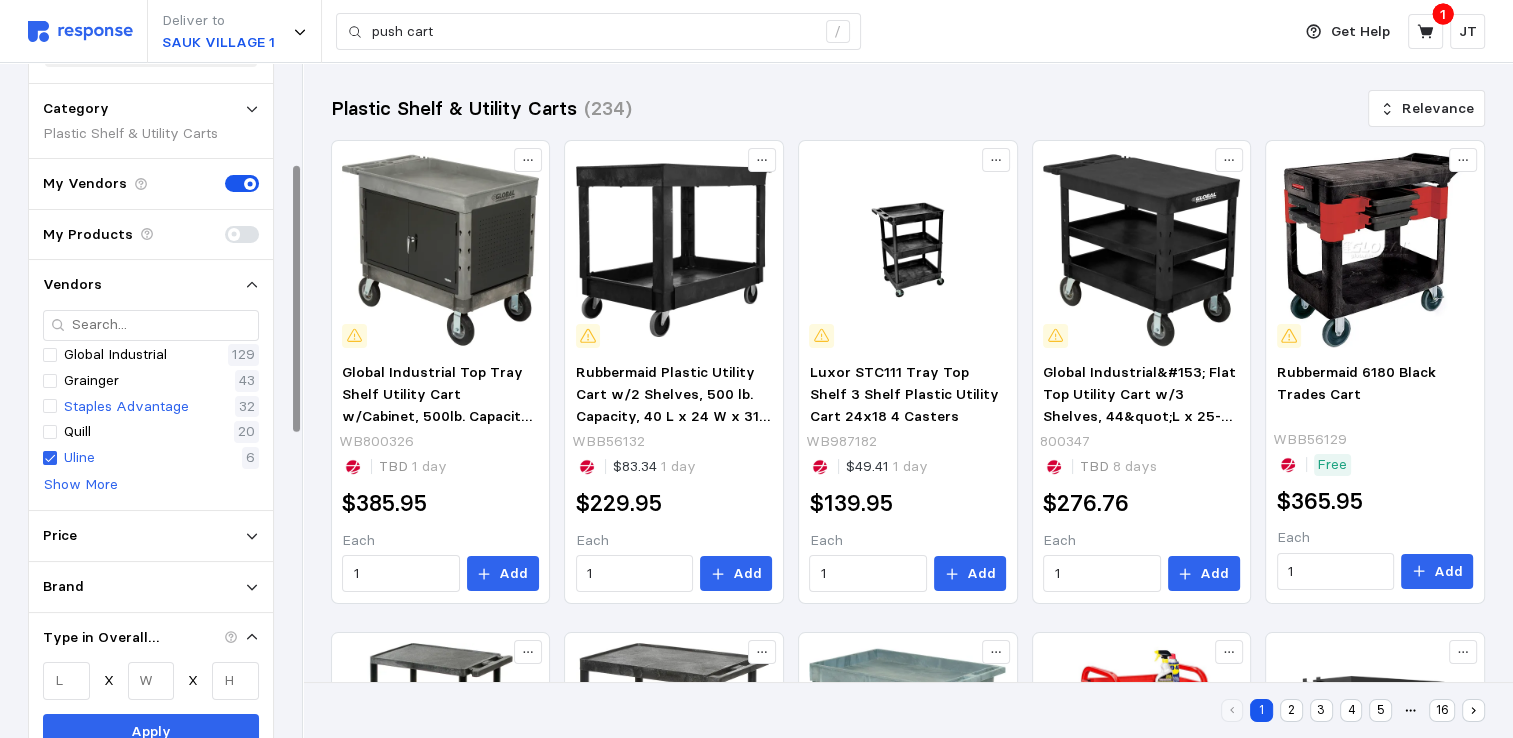 scroll, scrollTop: 255, scrollLeft: 0, axis: vertical 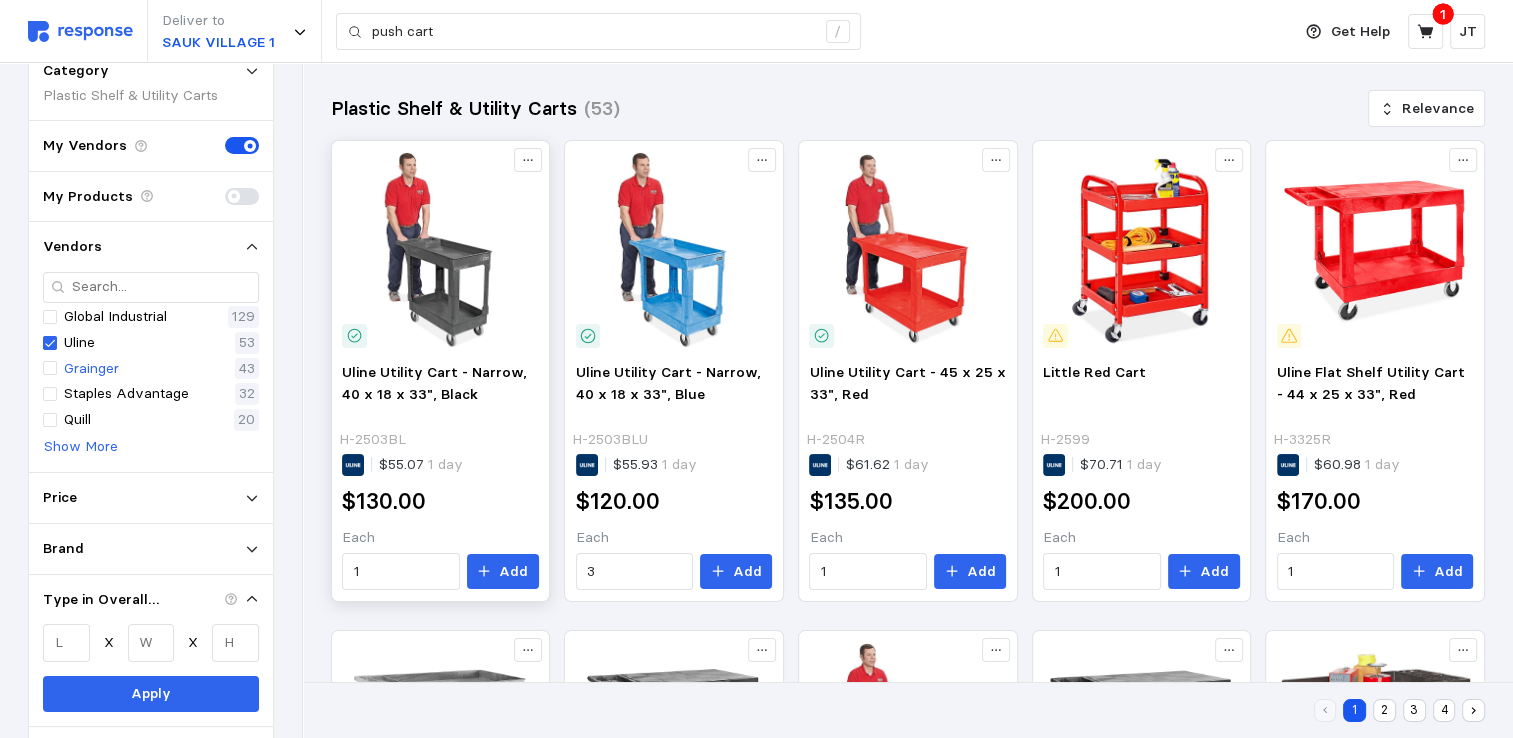 click at bounding box center (440, 250) 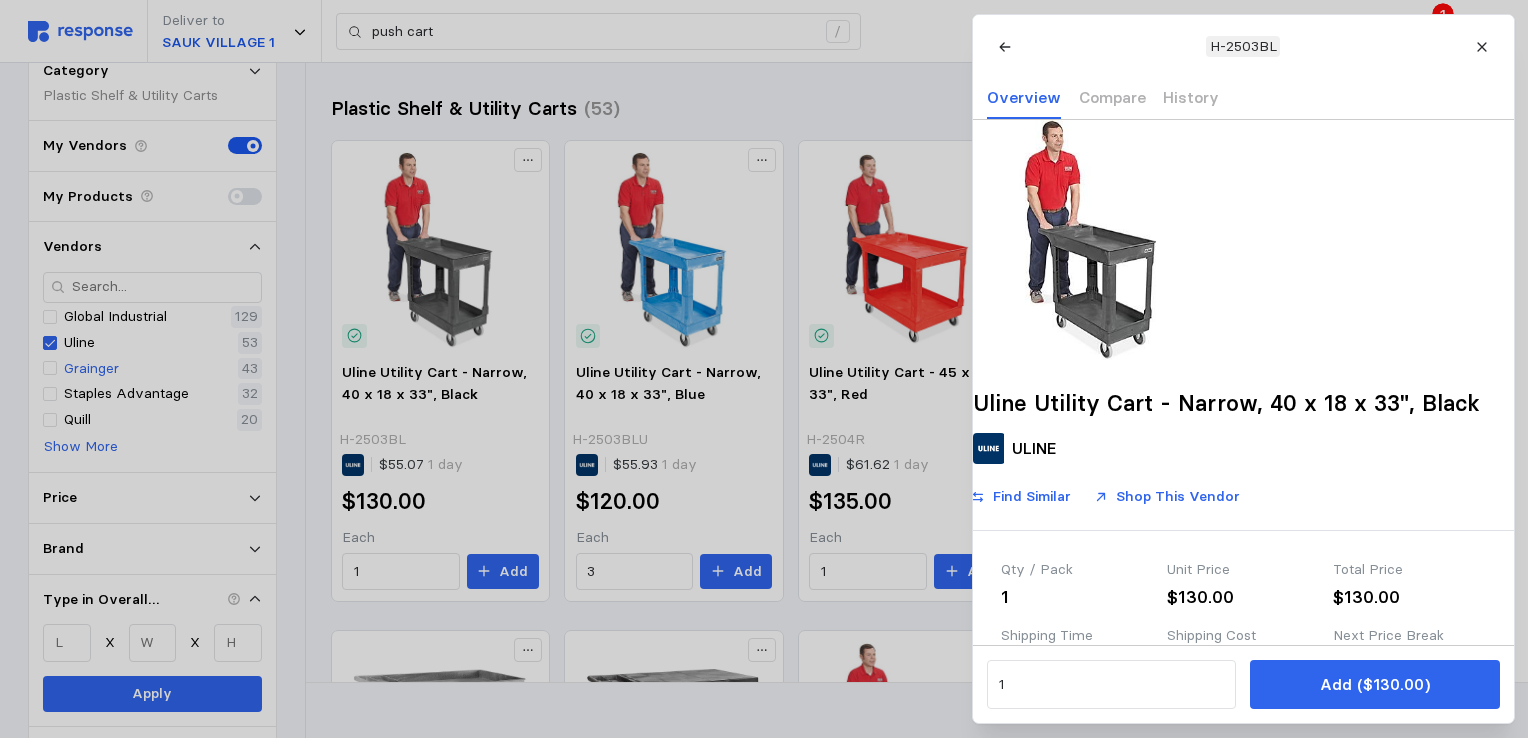 click at bounding box center [764, 369] 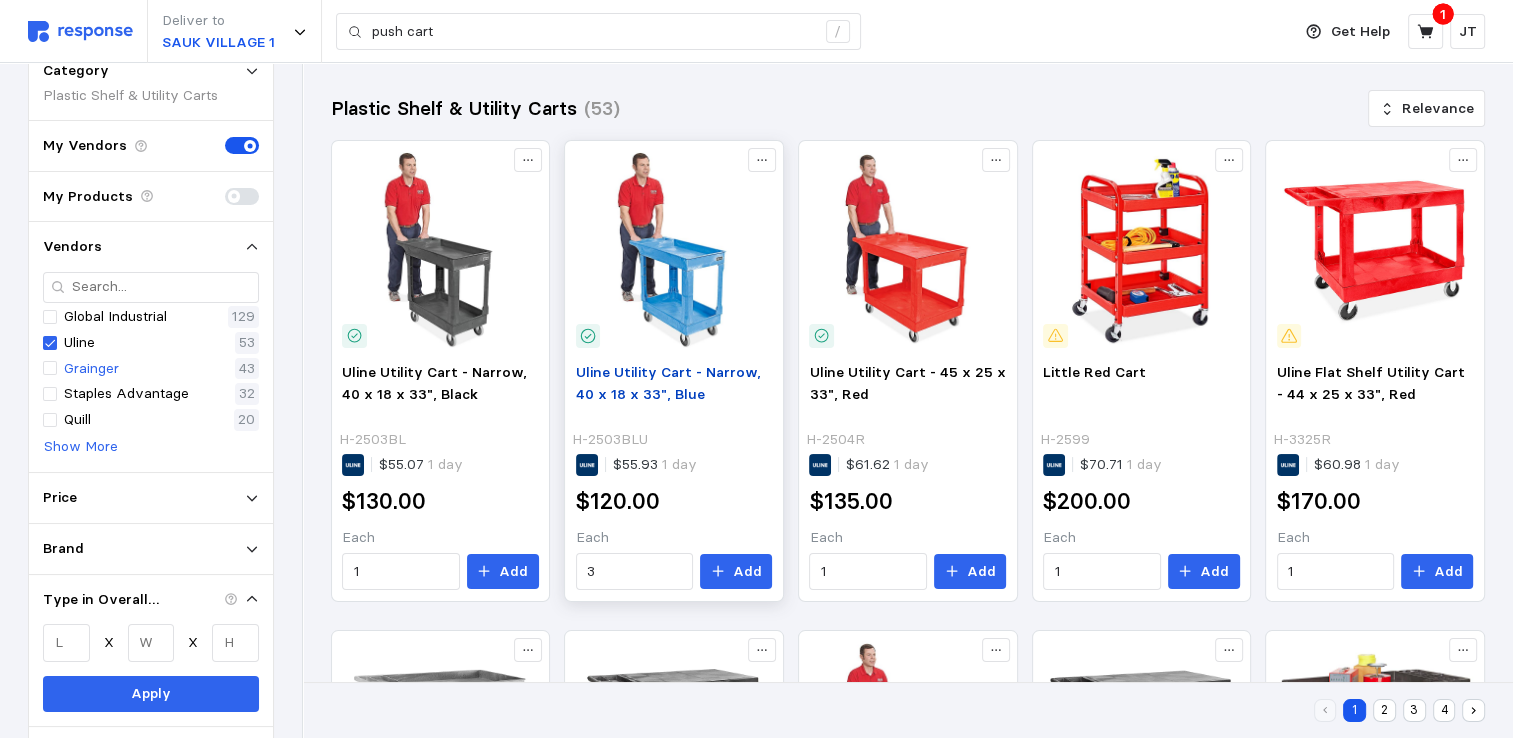 click on "Uline Utility Cart - Narrow, 40 x 18 x 33", Blue" at bounding box center (668, 383) 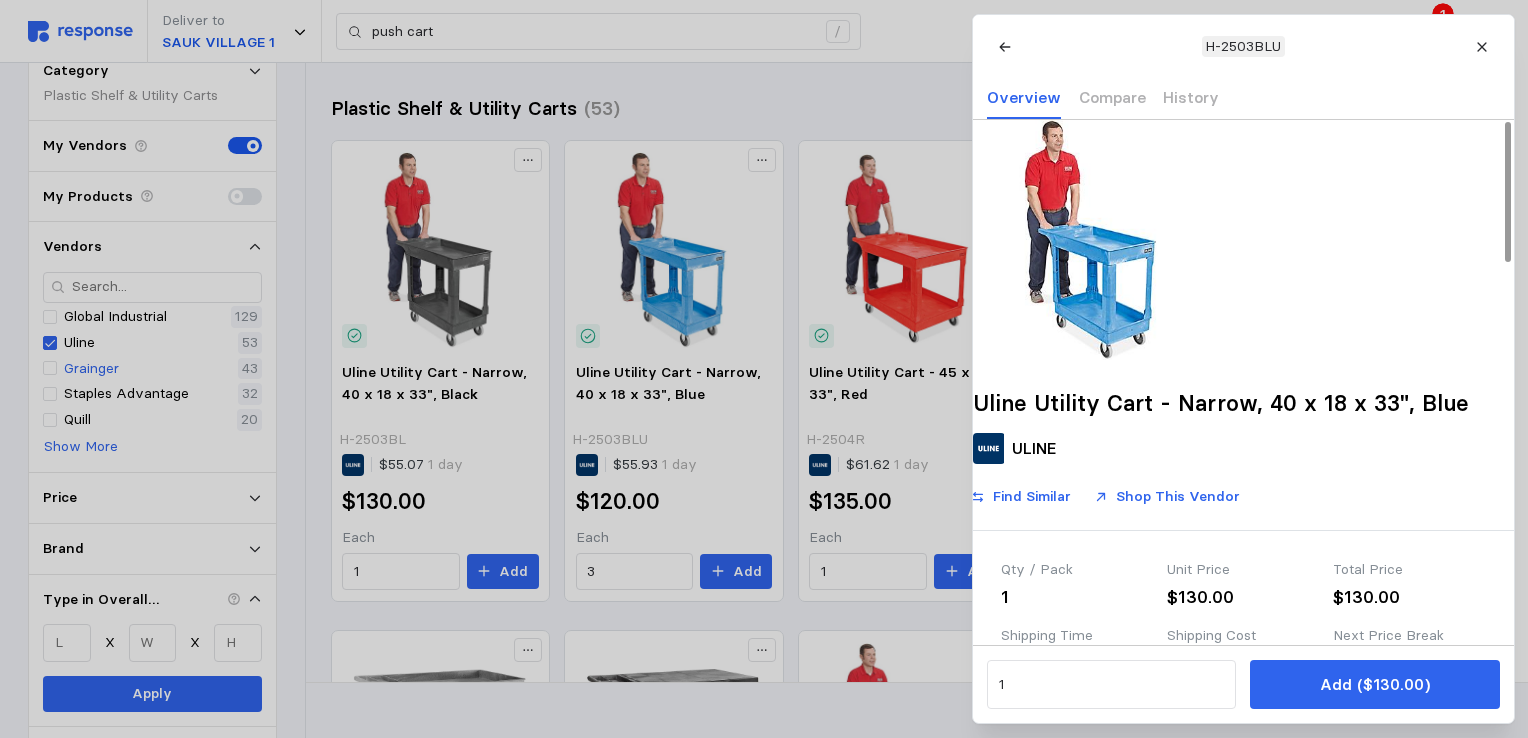 click at bounding box center (764, 369) 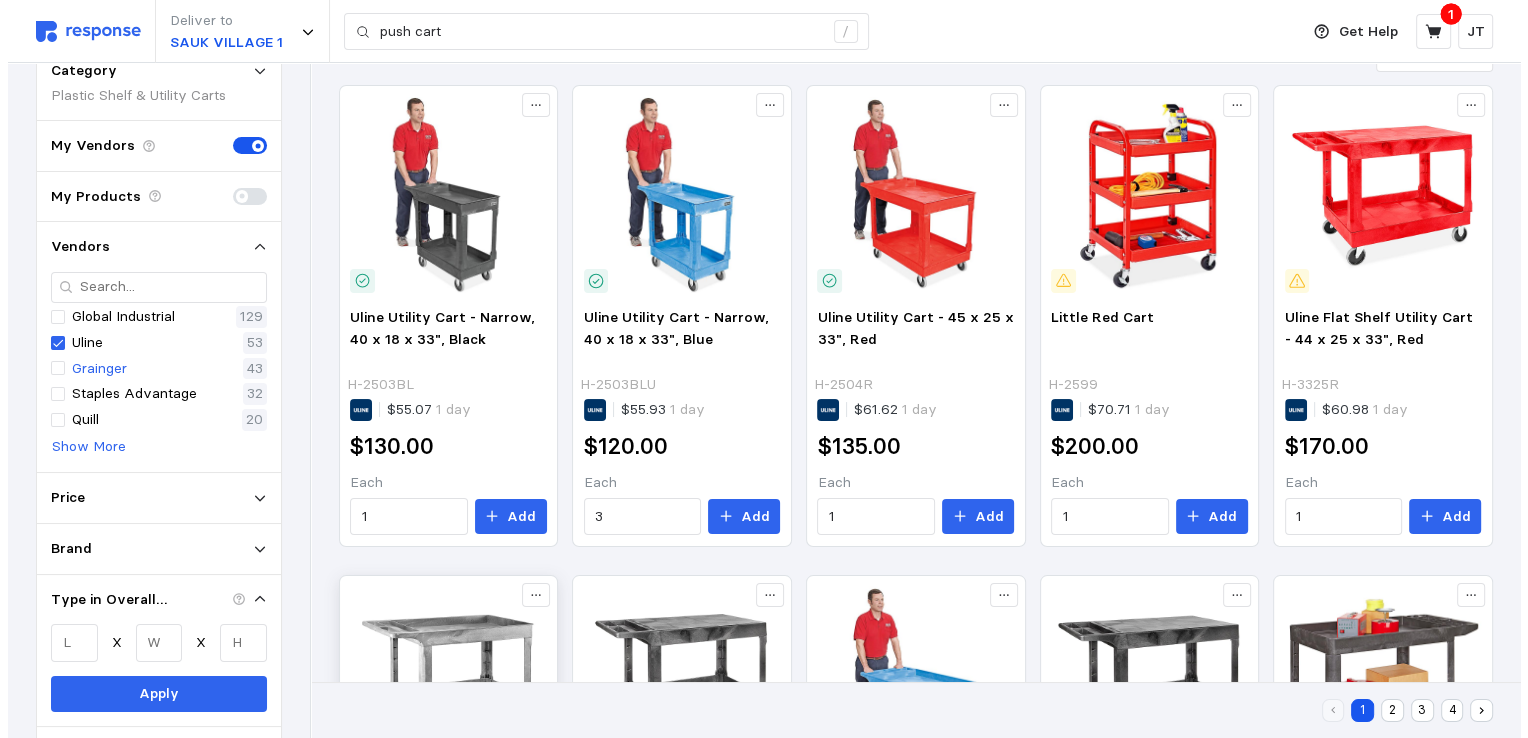 scroll, scrollTop: 0, scrollLeft: 0, axis: both 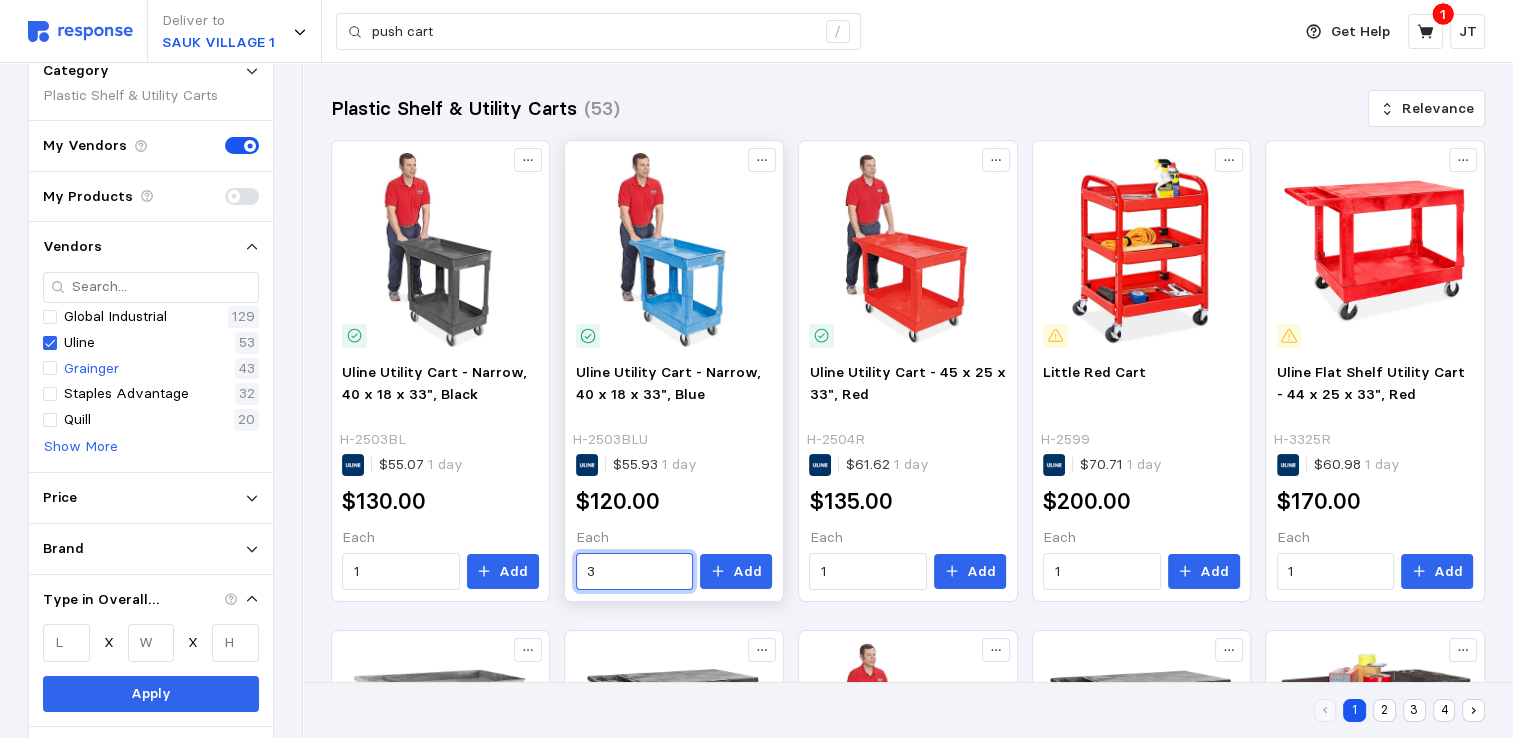 click on "3" at bounding box center (634, 572) 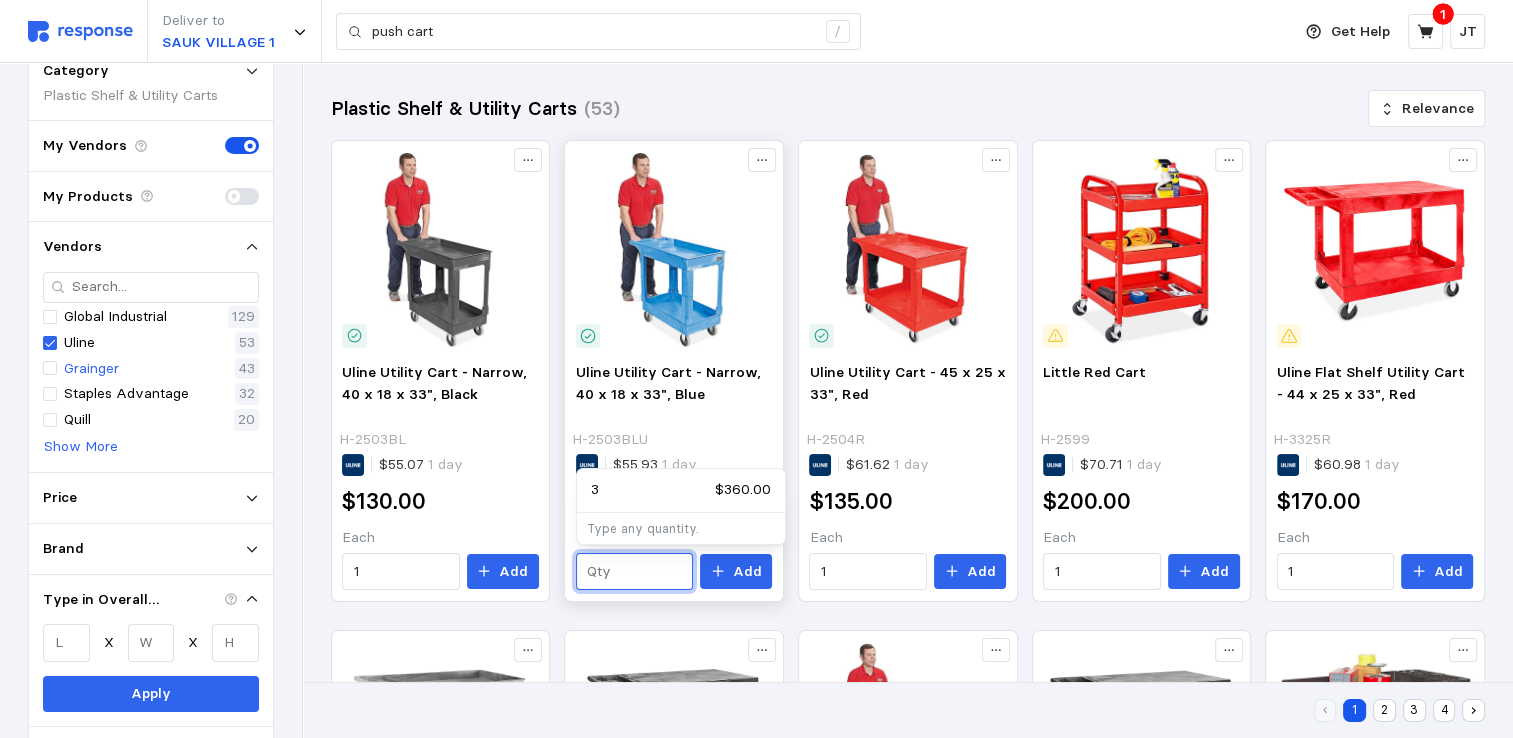 type on "2" 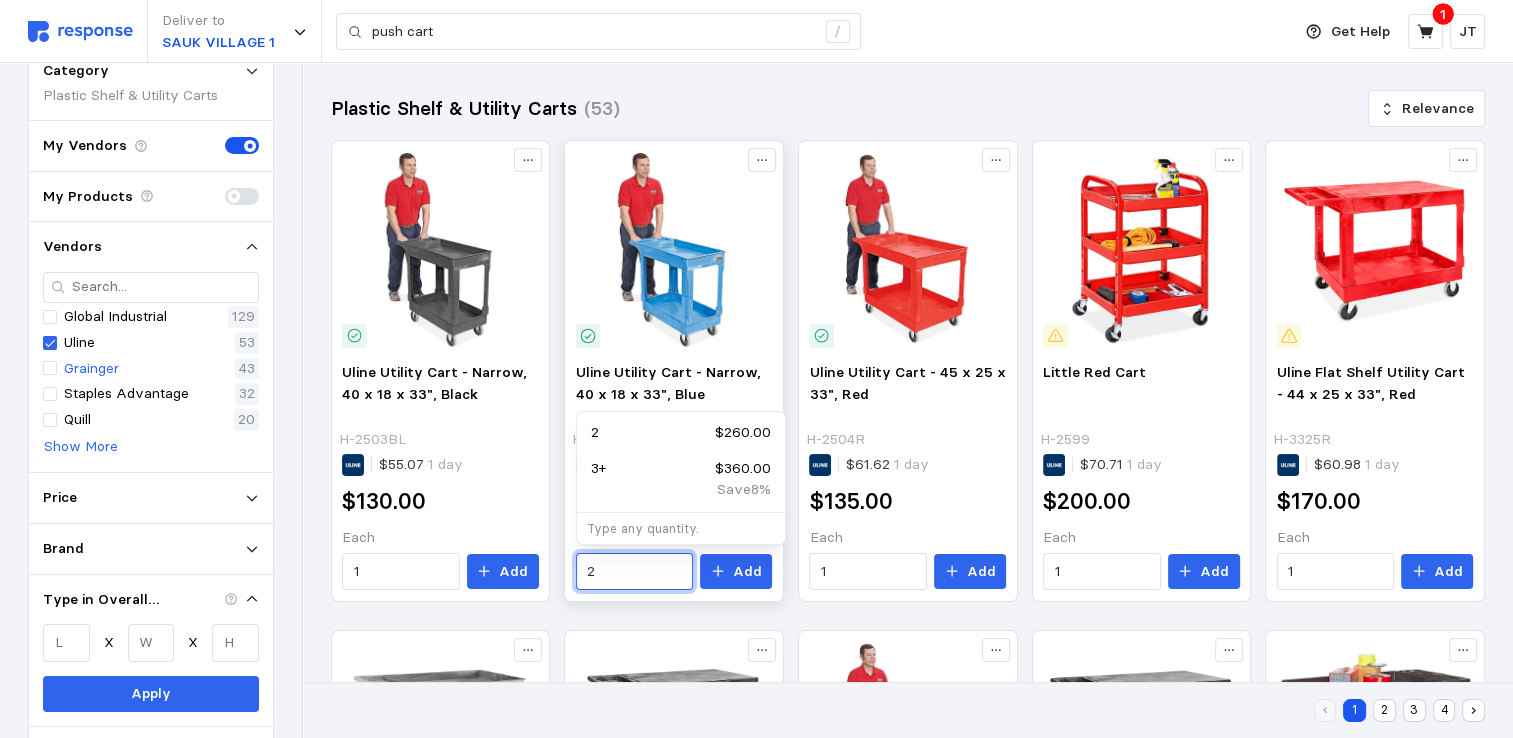 click on "2" at bounding box center (634, 572) 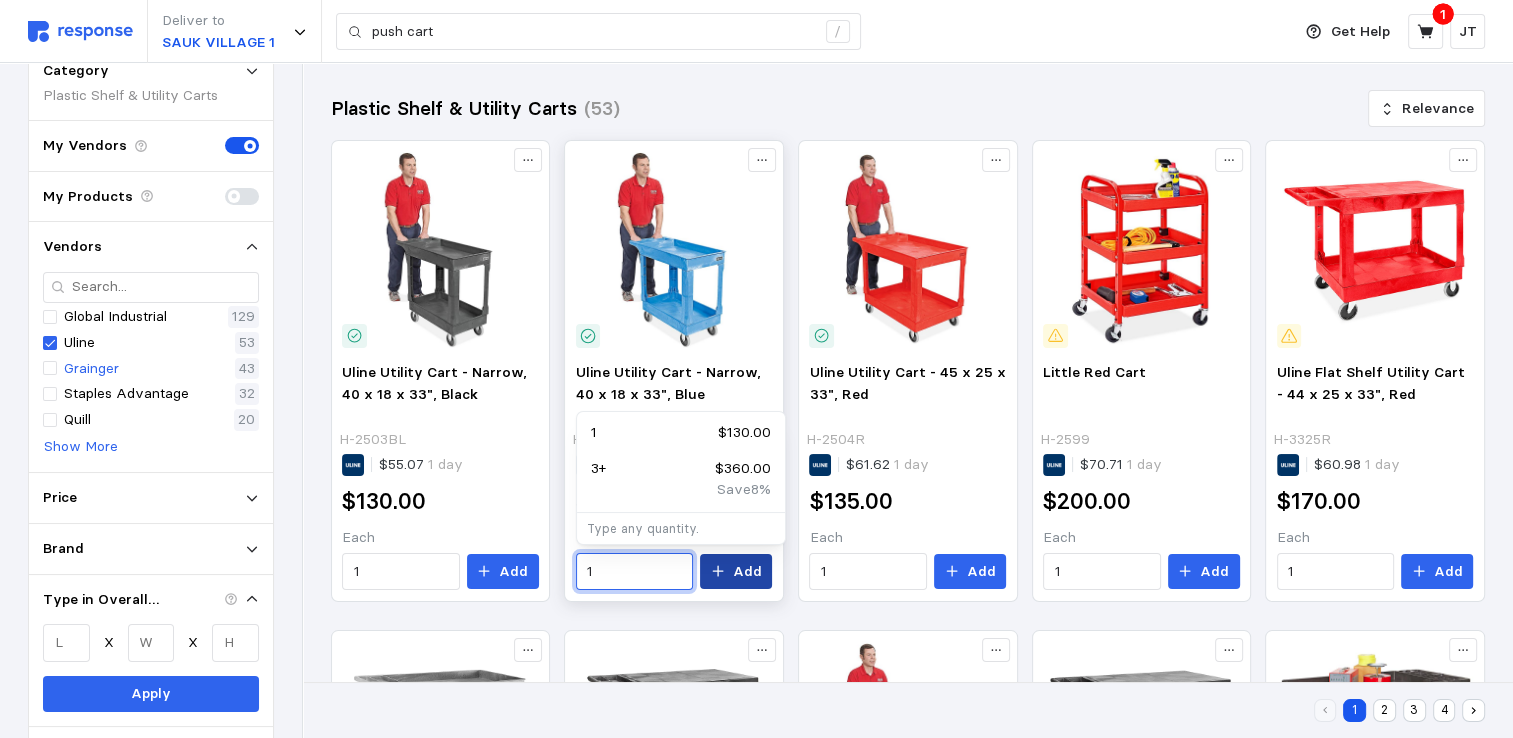 type on "1" 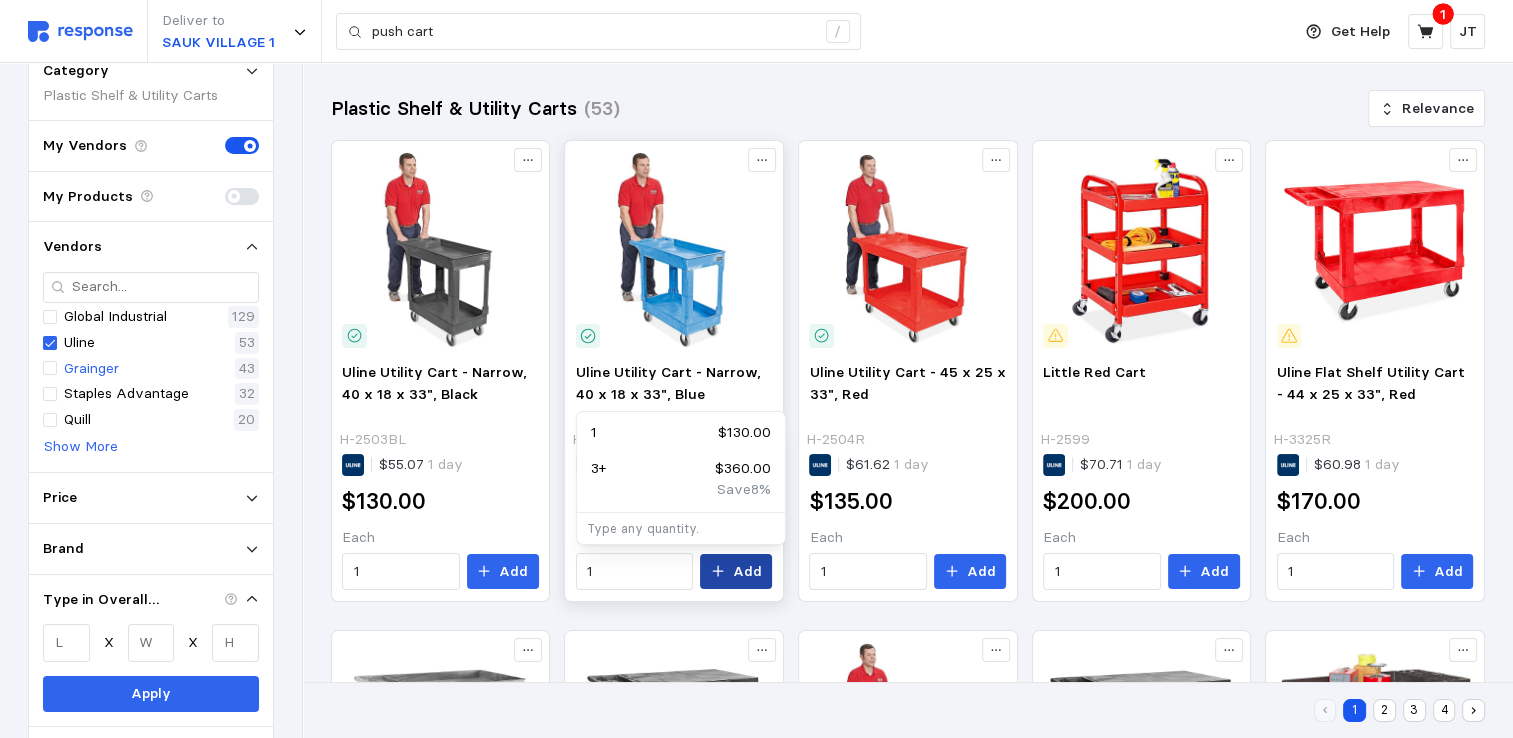 click on "Add" at bounding box center [747, 572] 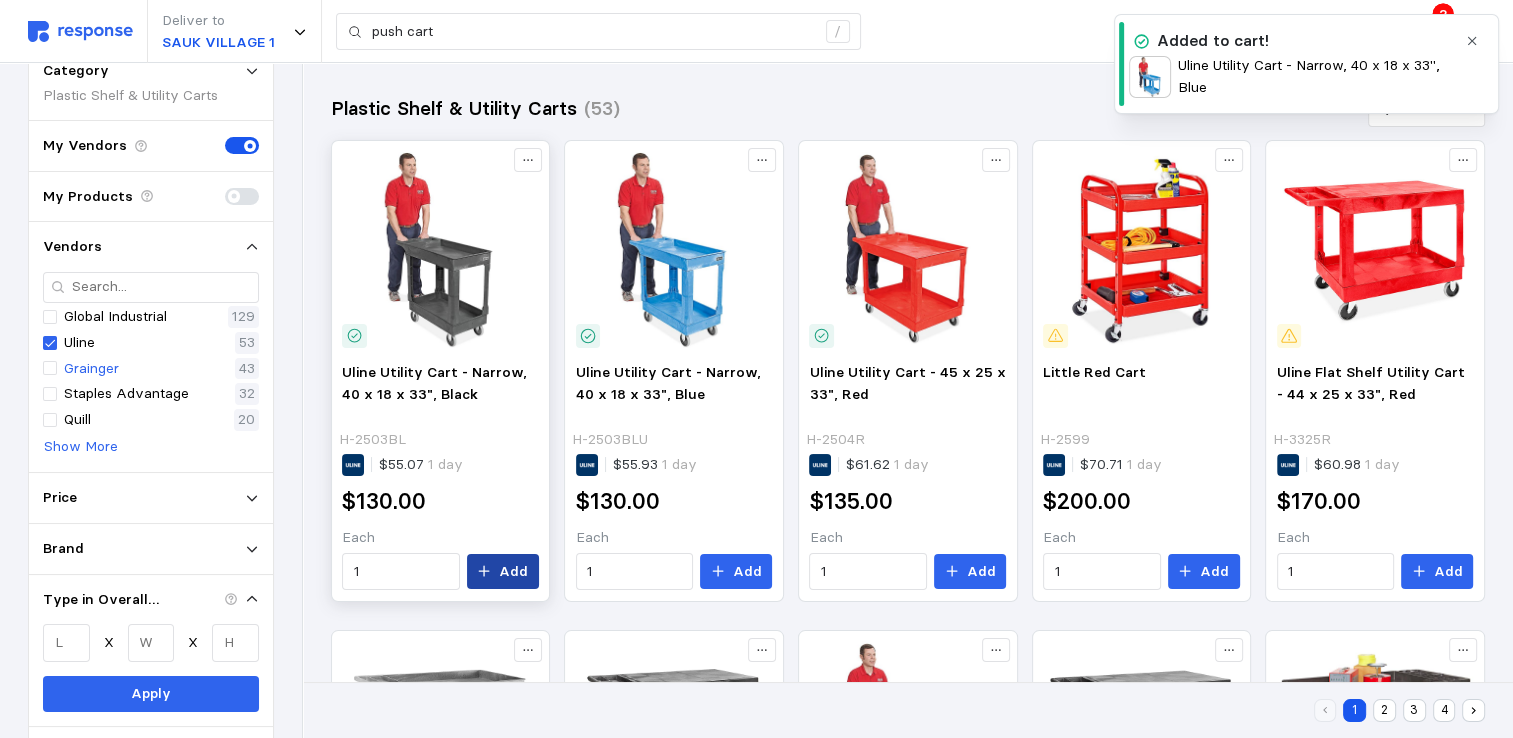 click on "Add" at bounding box center (513, 572) 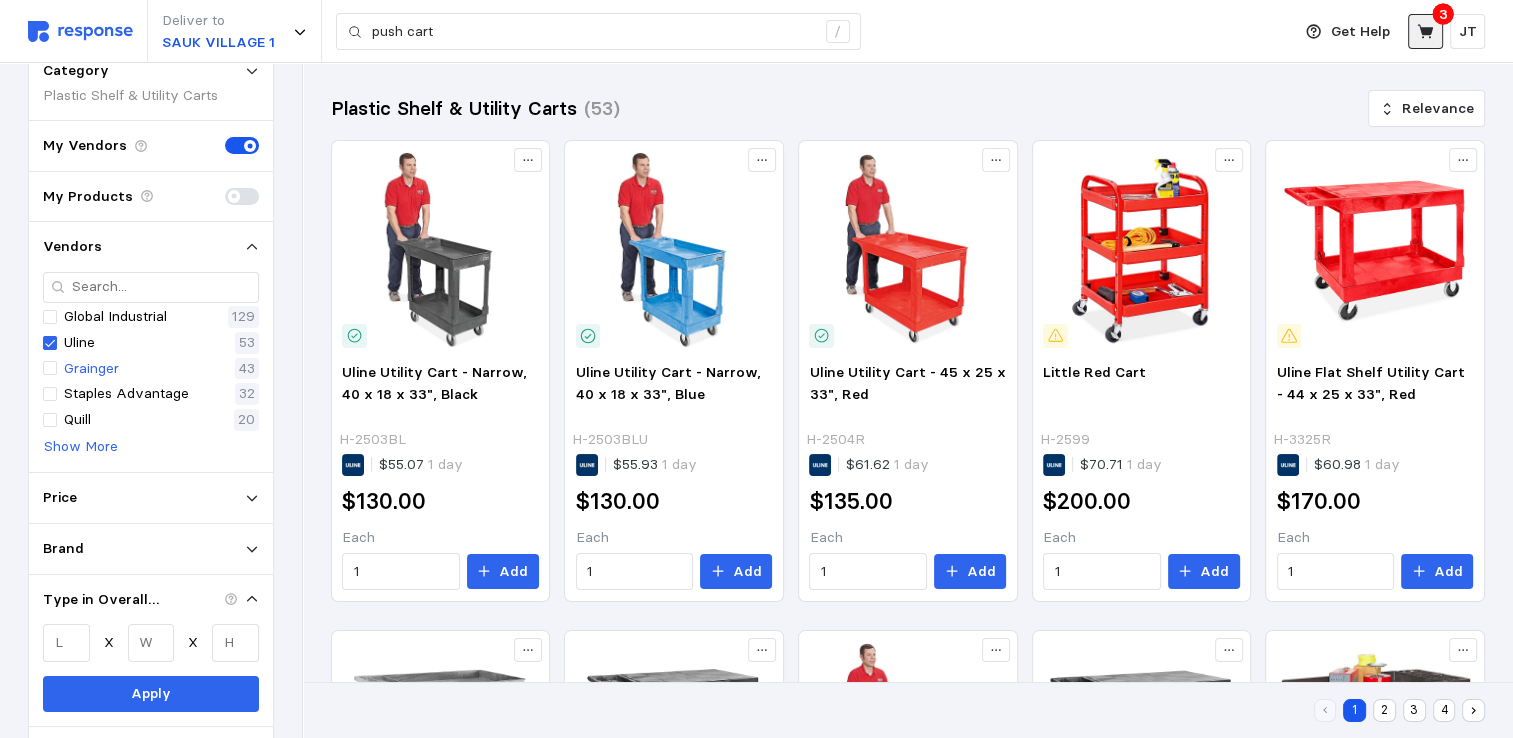 click at bounding box center [1425, 31] 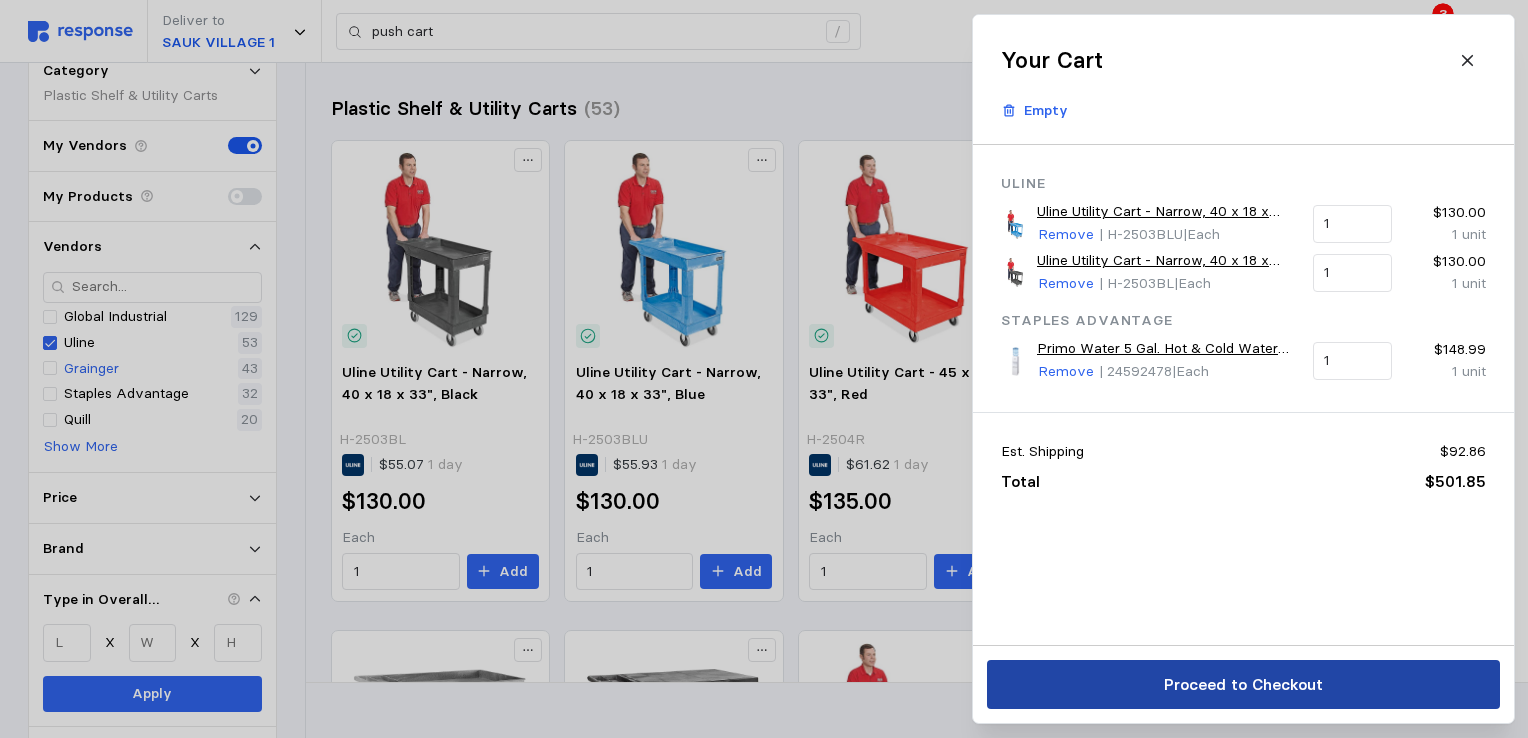 click on "Proceed to Checkout" at bounding box center (1242, 684) 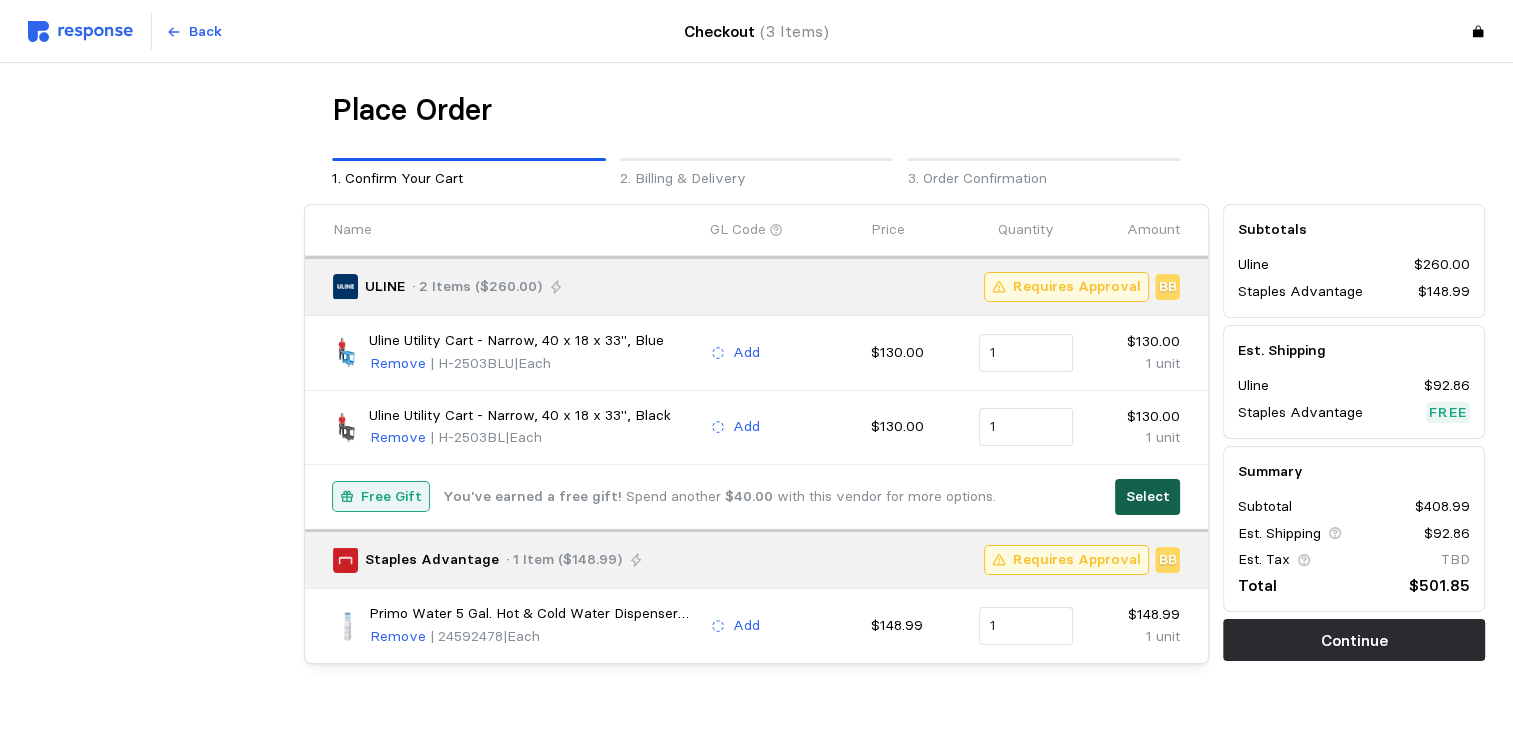 click on "Select" at bounding box center [1148, 497] 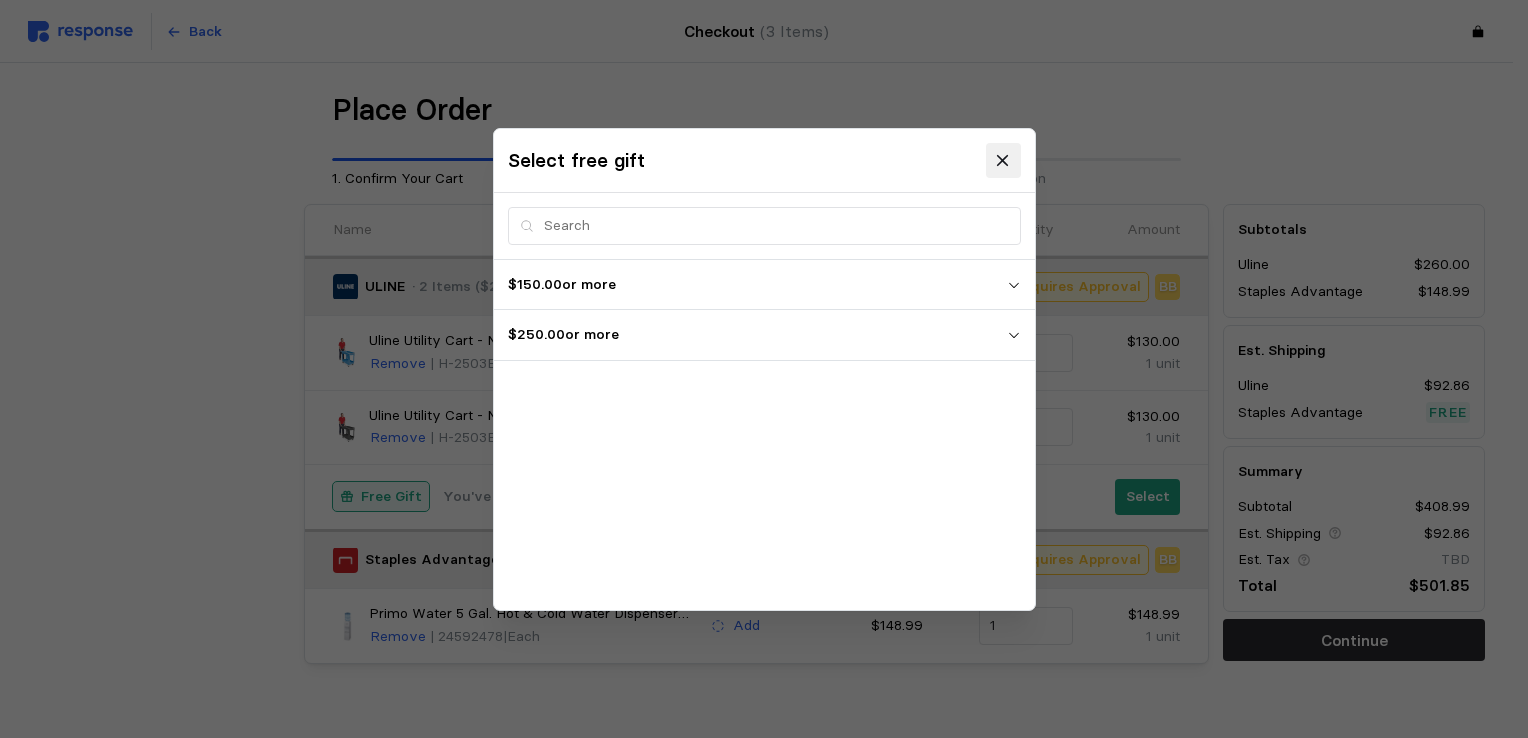 click 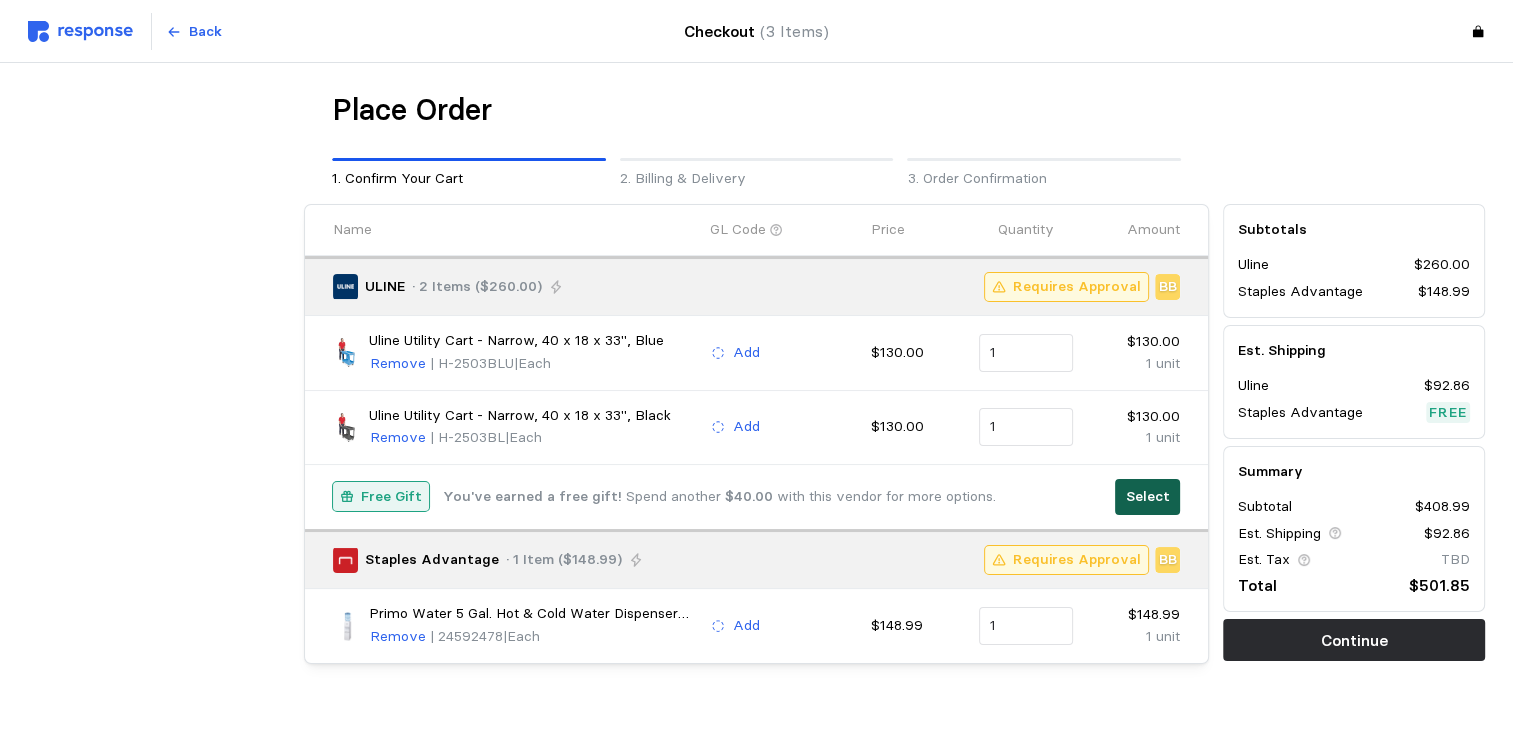 click on "Select" at bounding box center (1148, 497) 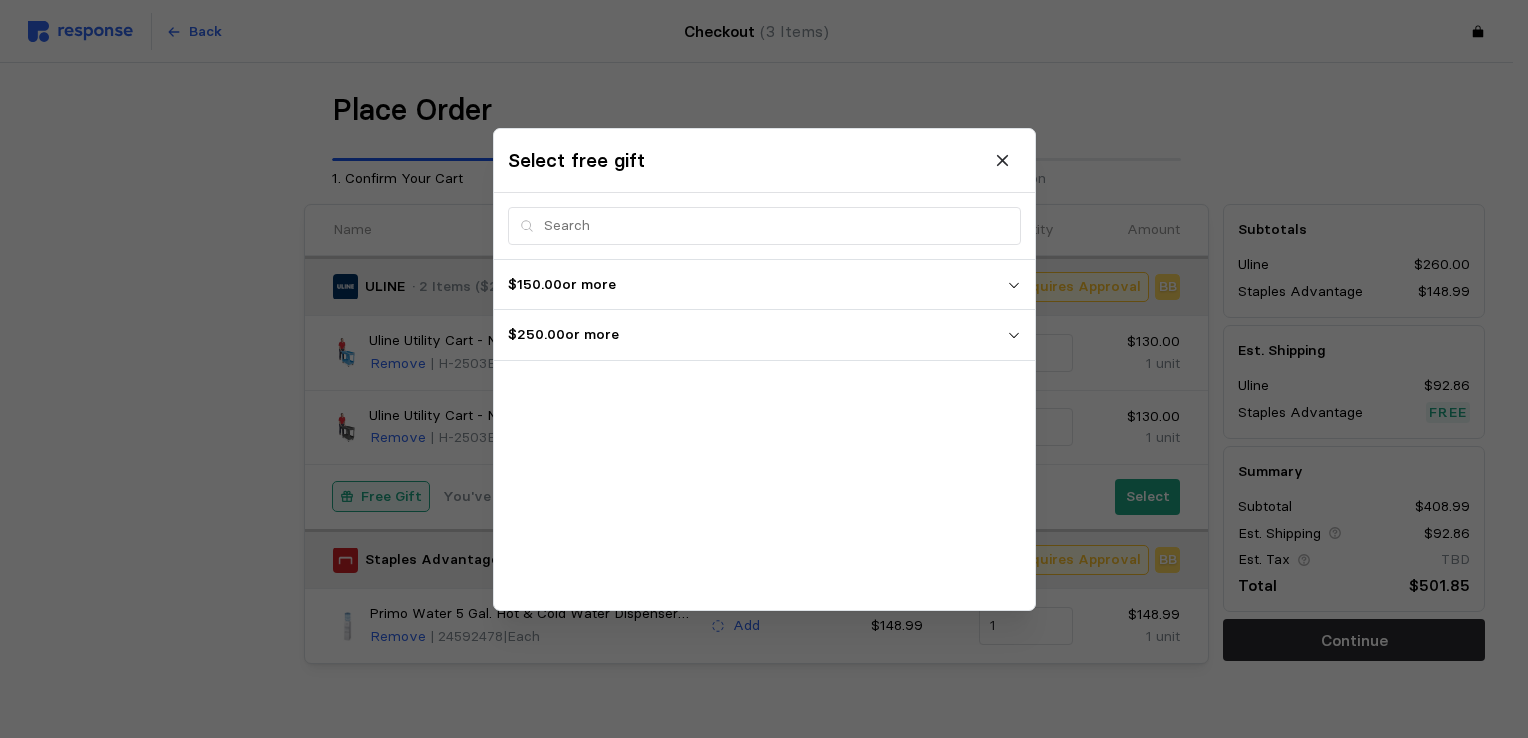 click on "$250.00  or more" at bounding box center [757, 335] 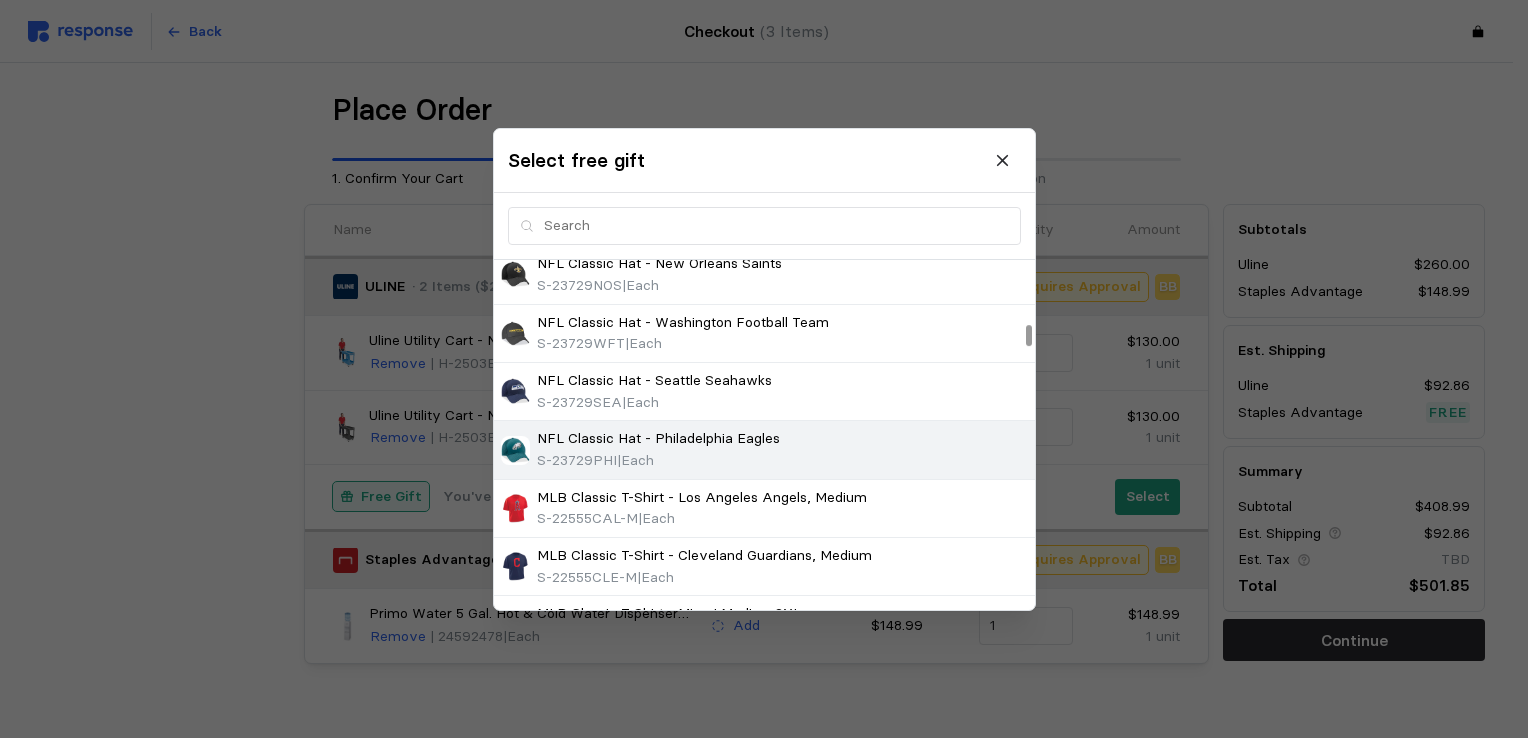scroll, scrollTop: 1333, scrollLeft: 0, axis: vertical 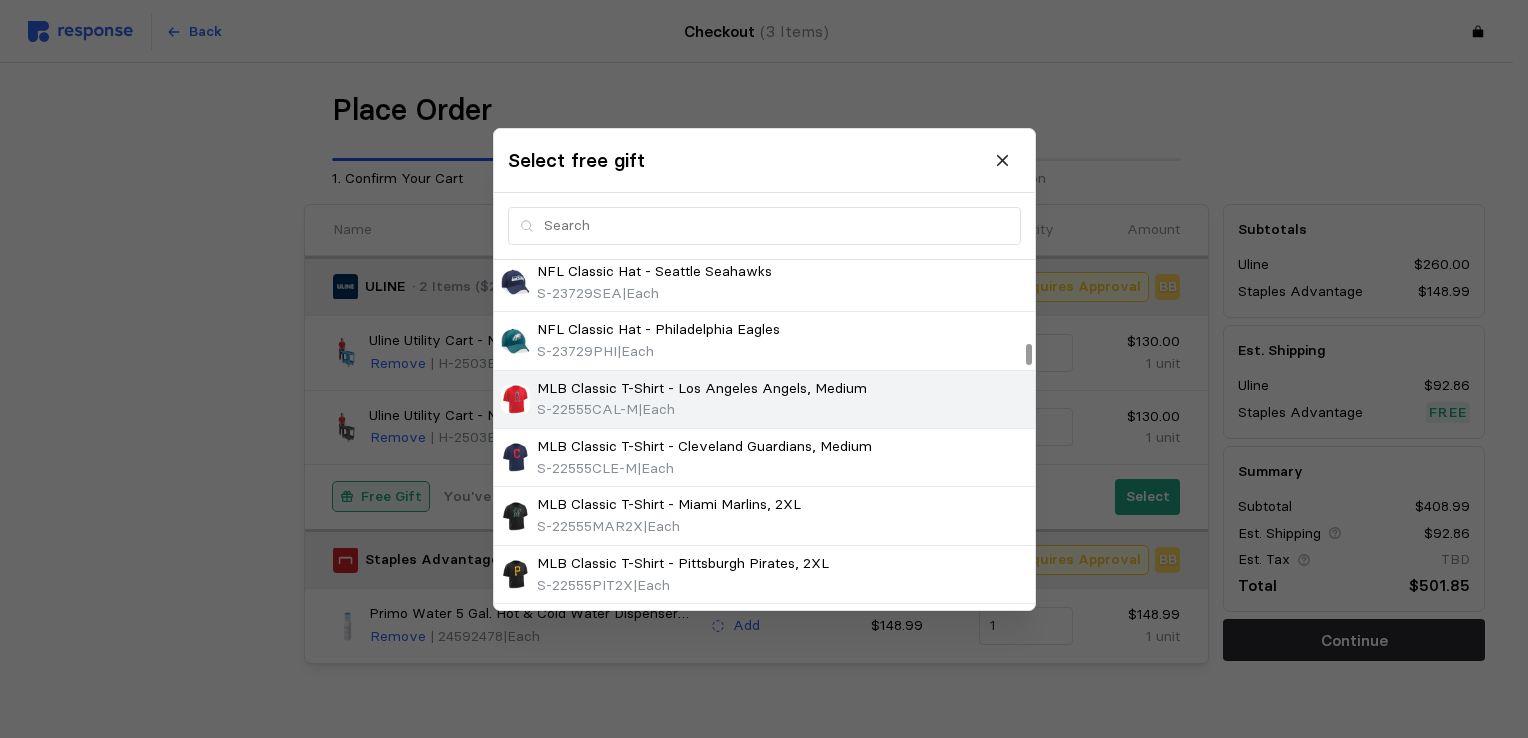 click at bounding box center (515, 399) 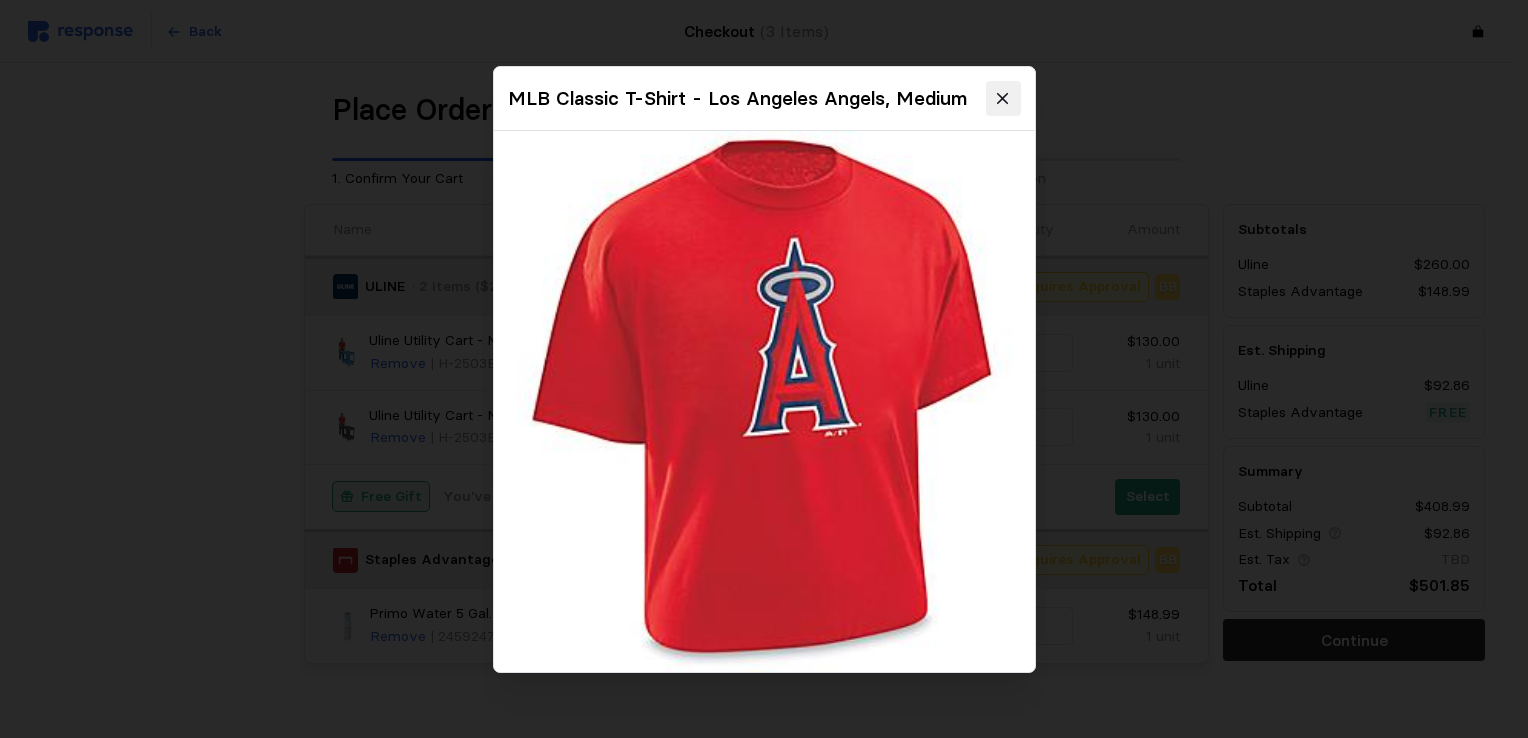 click 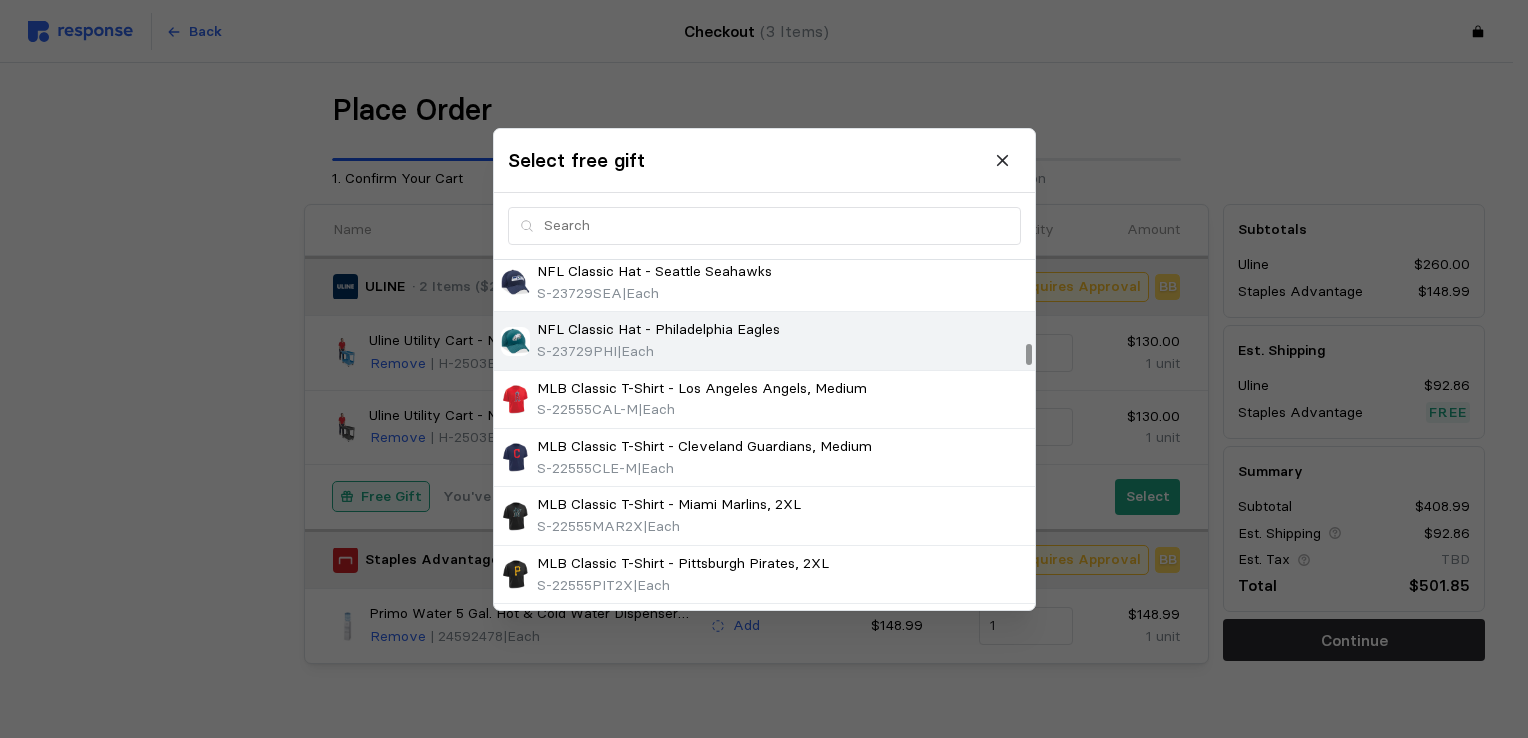 click at bounding box center [515, 340] 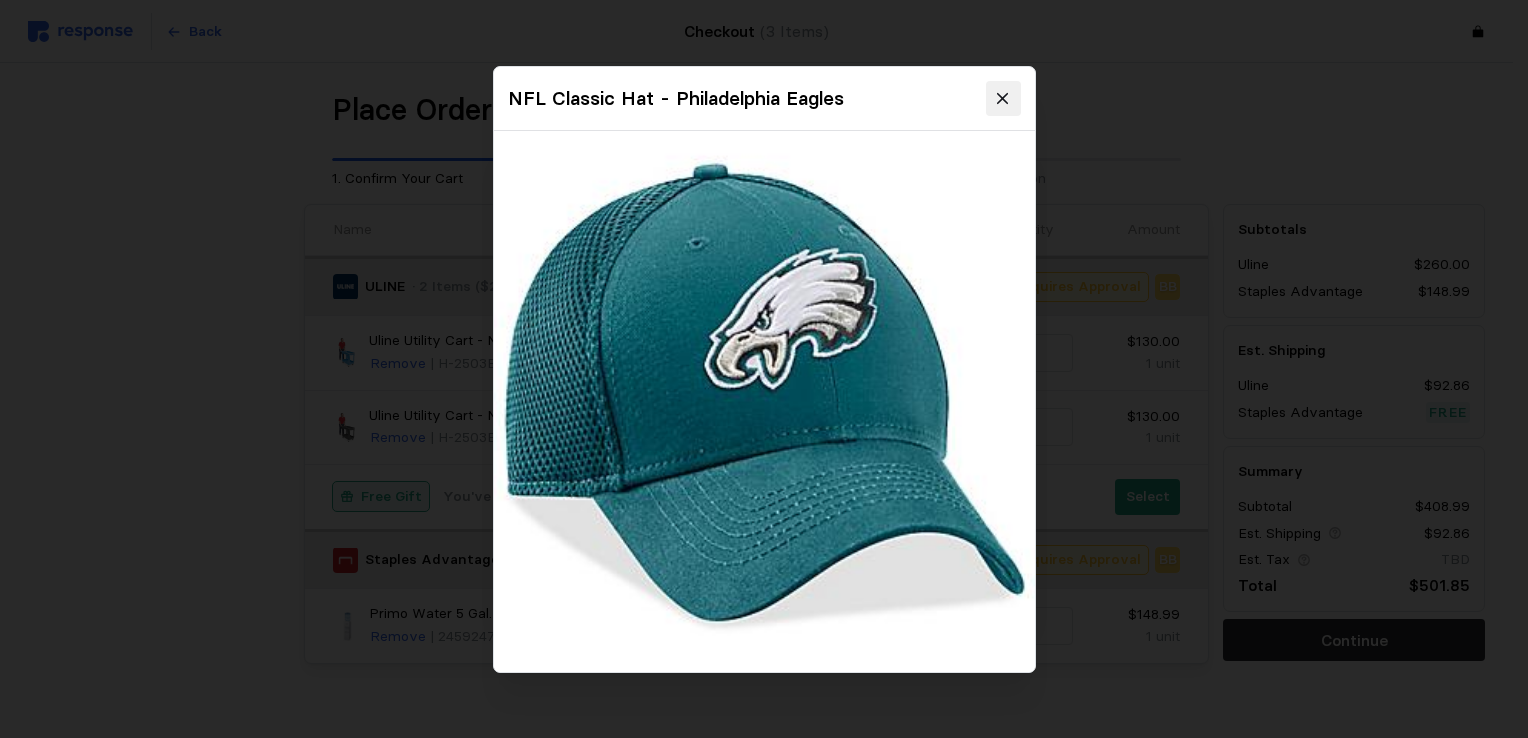click 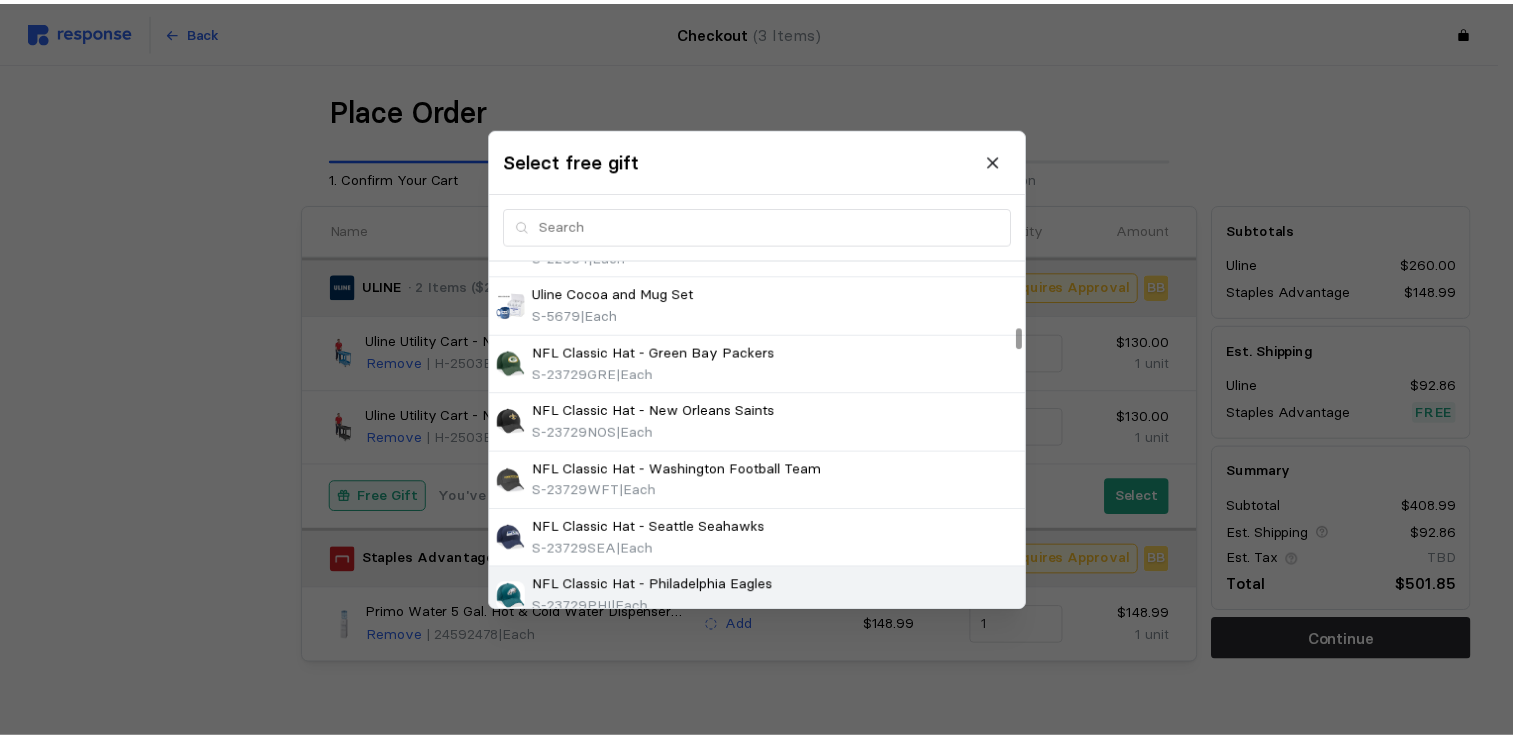 scroll, scrollTop: 1066, scrollLeft: 0, axis: vertical 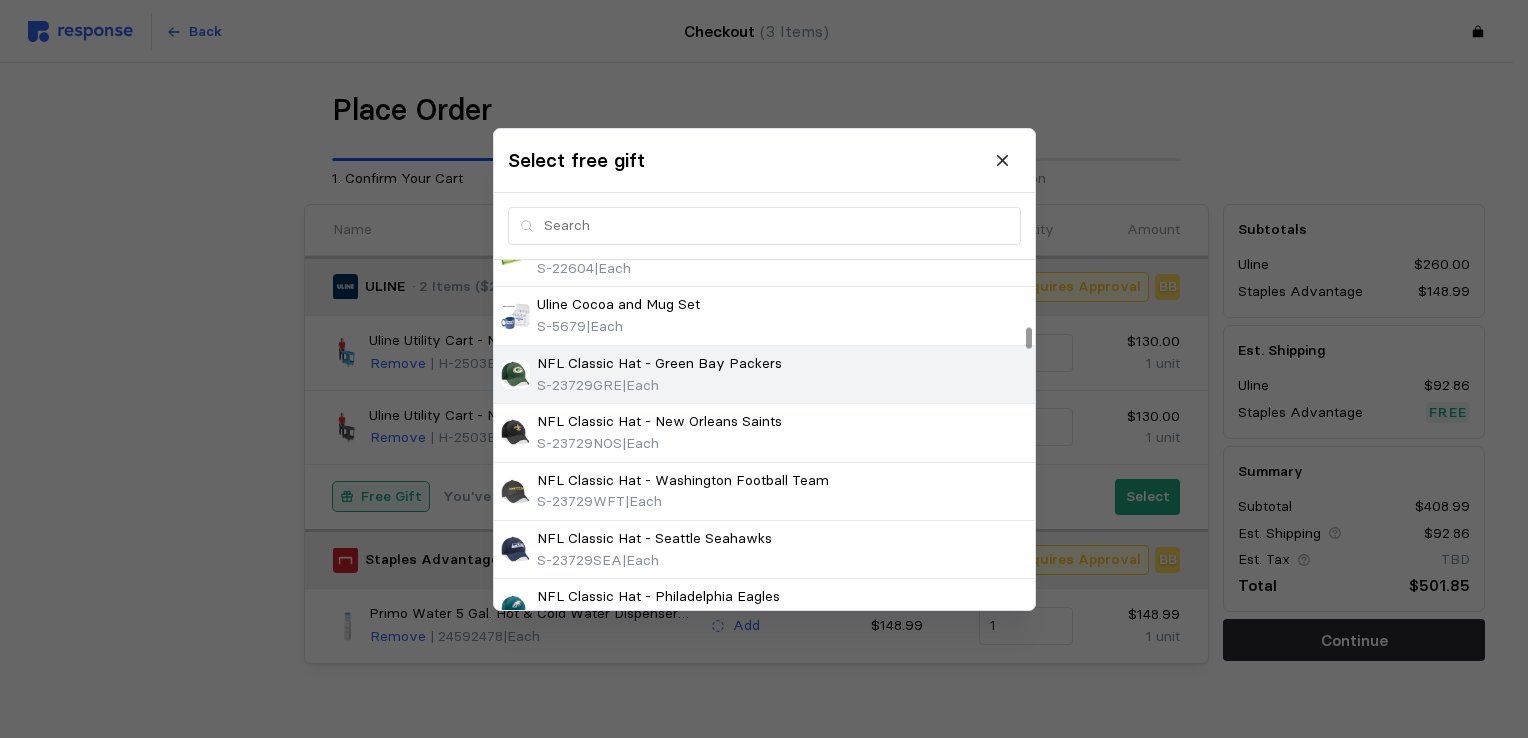 click at bounding box center [515, 374] 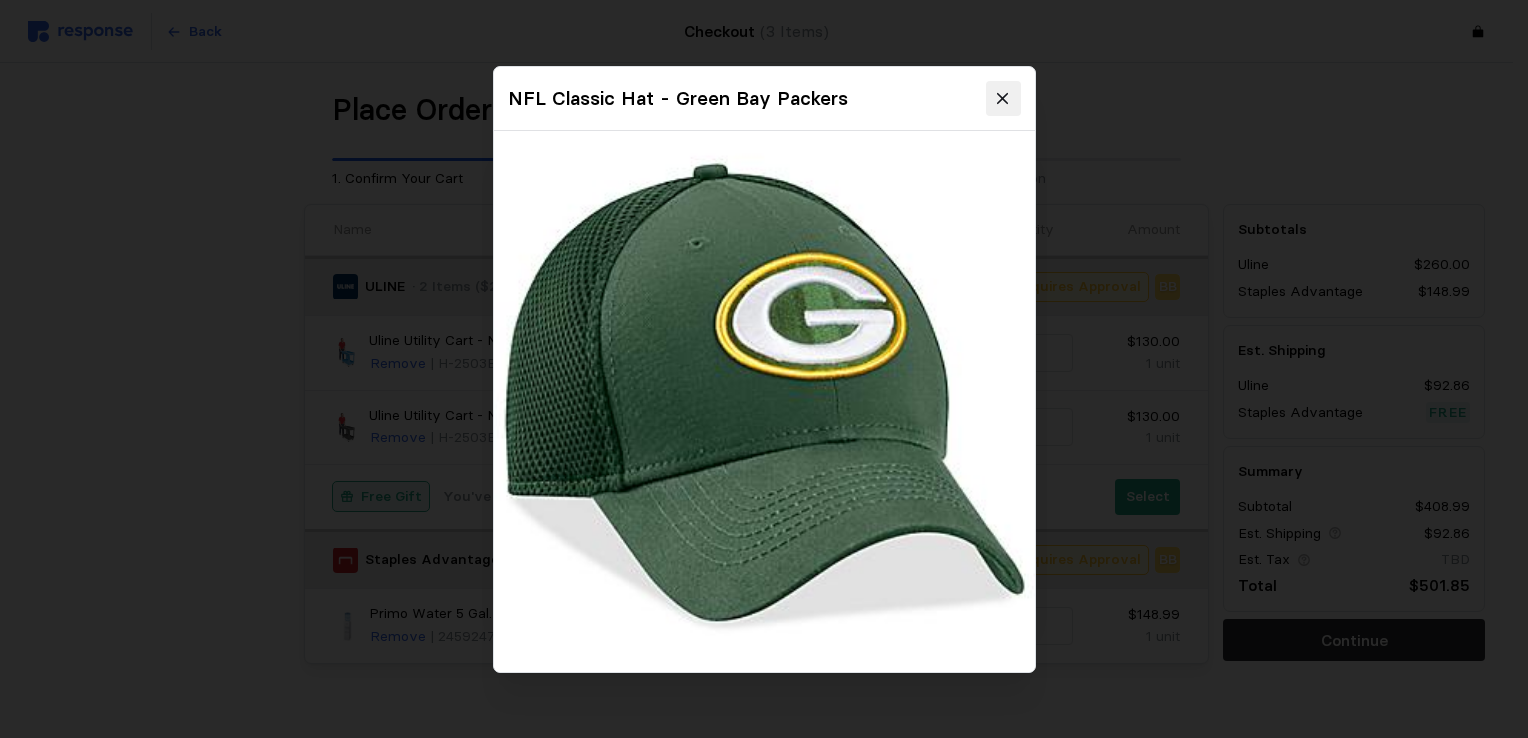click 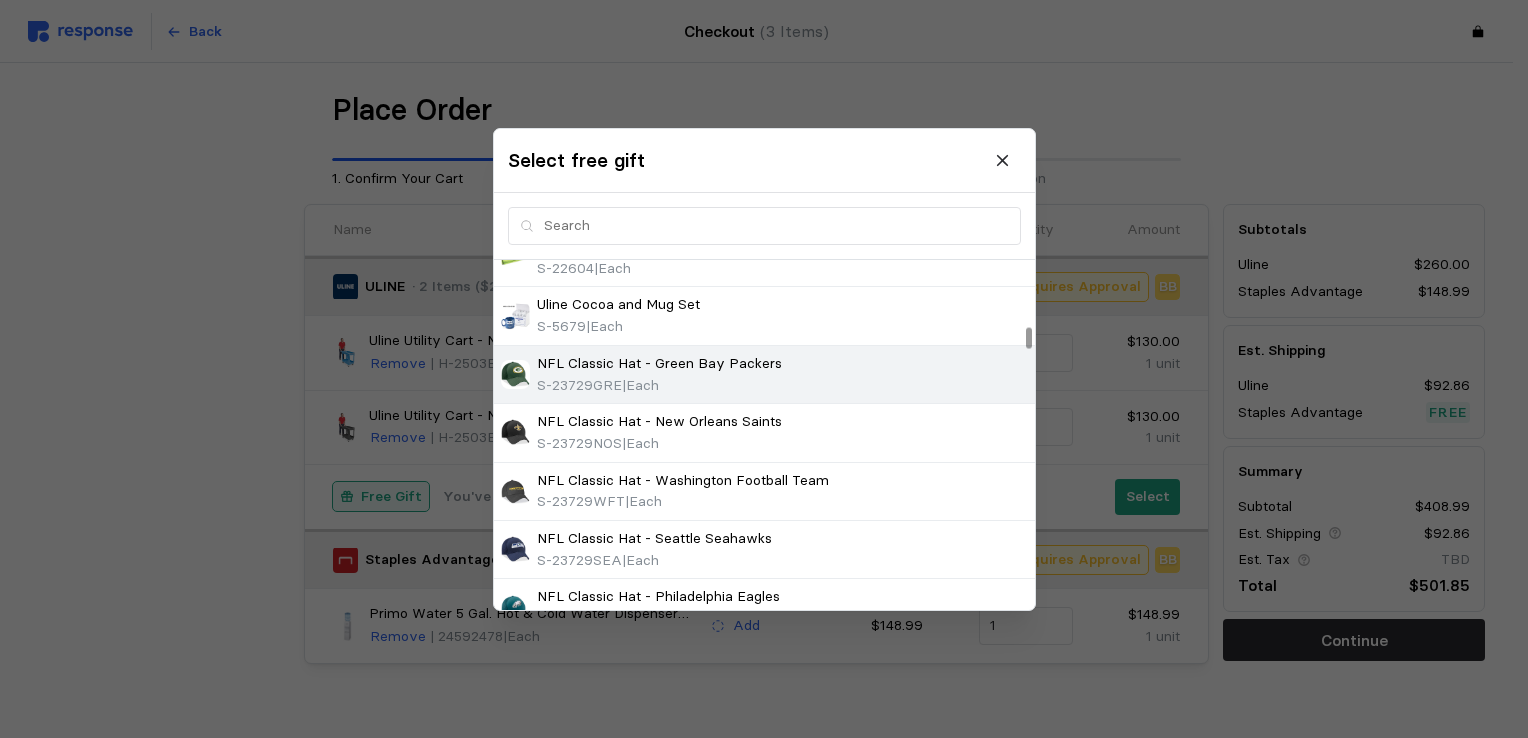 click on "|  Each" at bounding box center (640, 384) 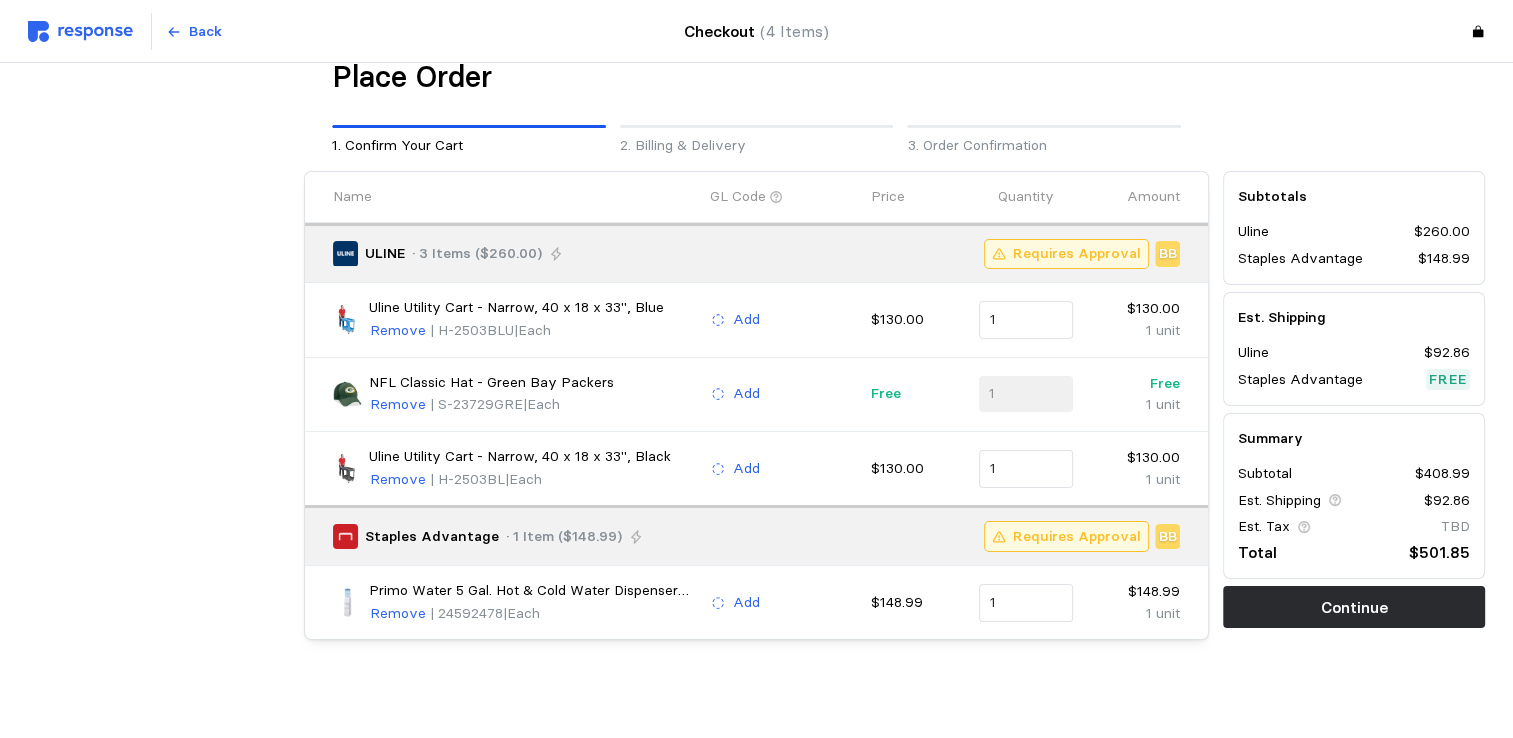 scroll, scrollTop: 43, scrollLeft: 0, axis: vertical 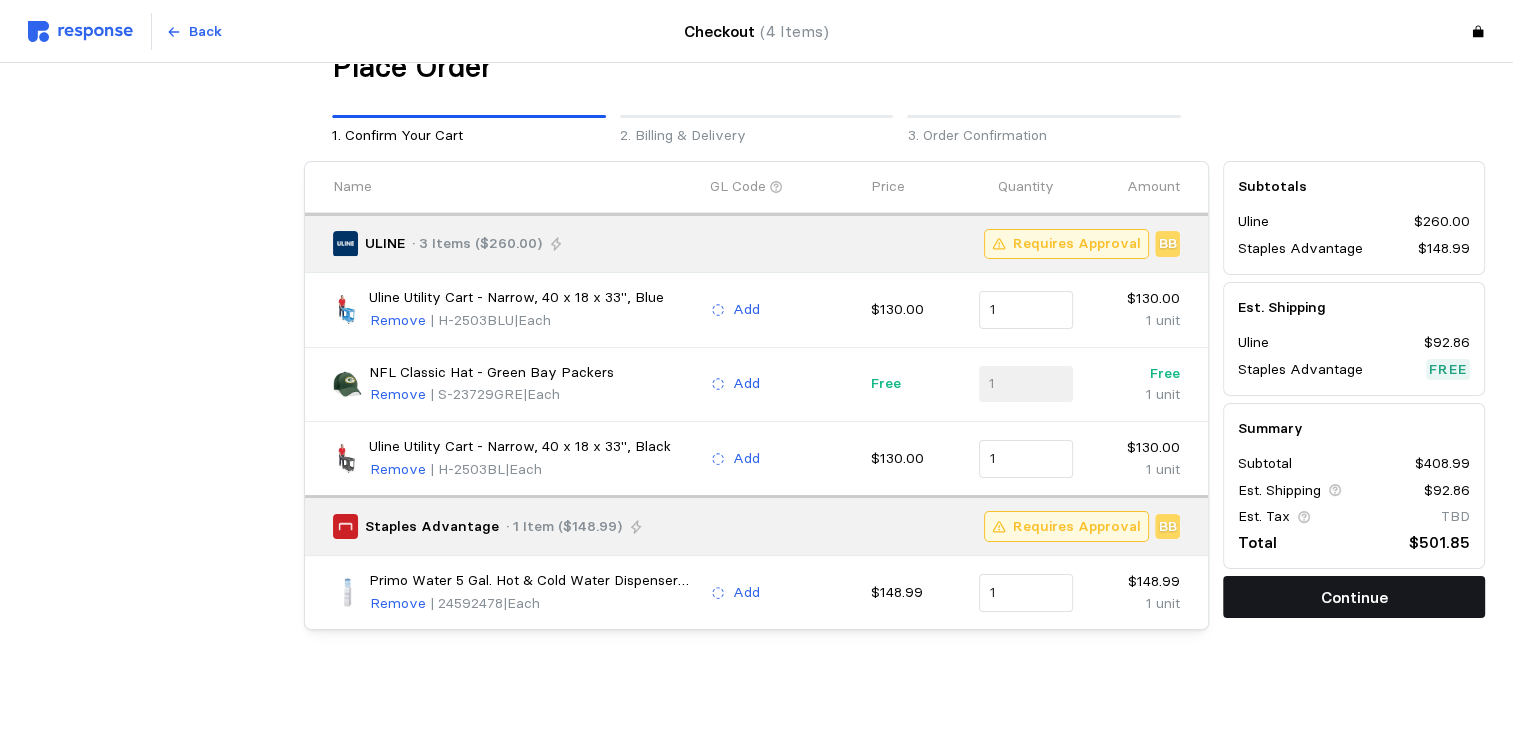 click on "Continue" at bounding box center (1354, 597) 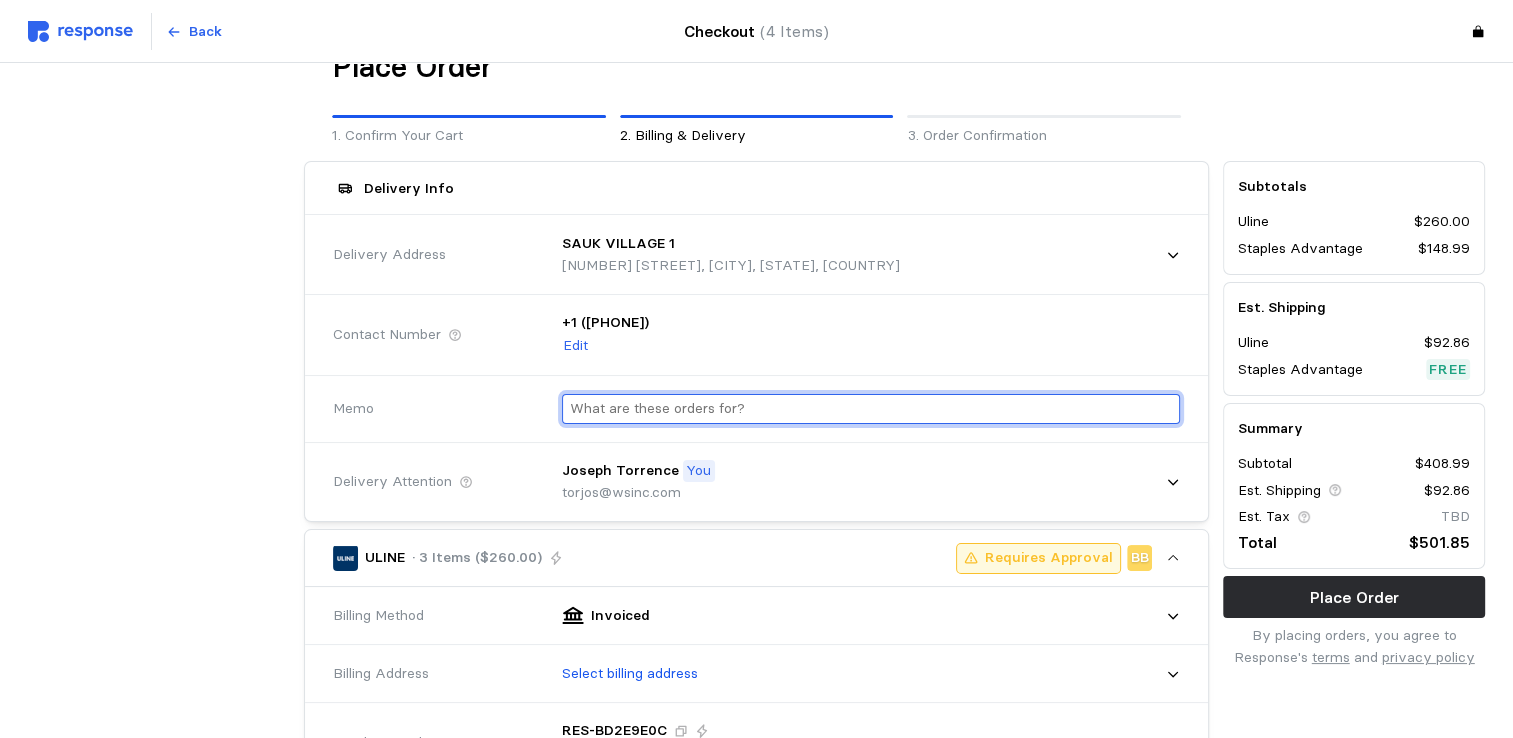 click at bounding box center [871, 409] 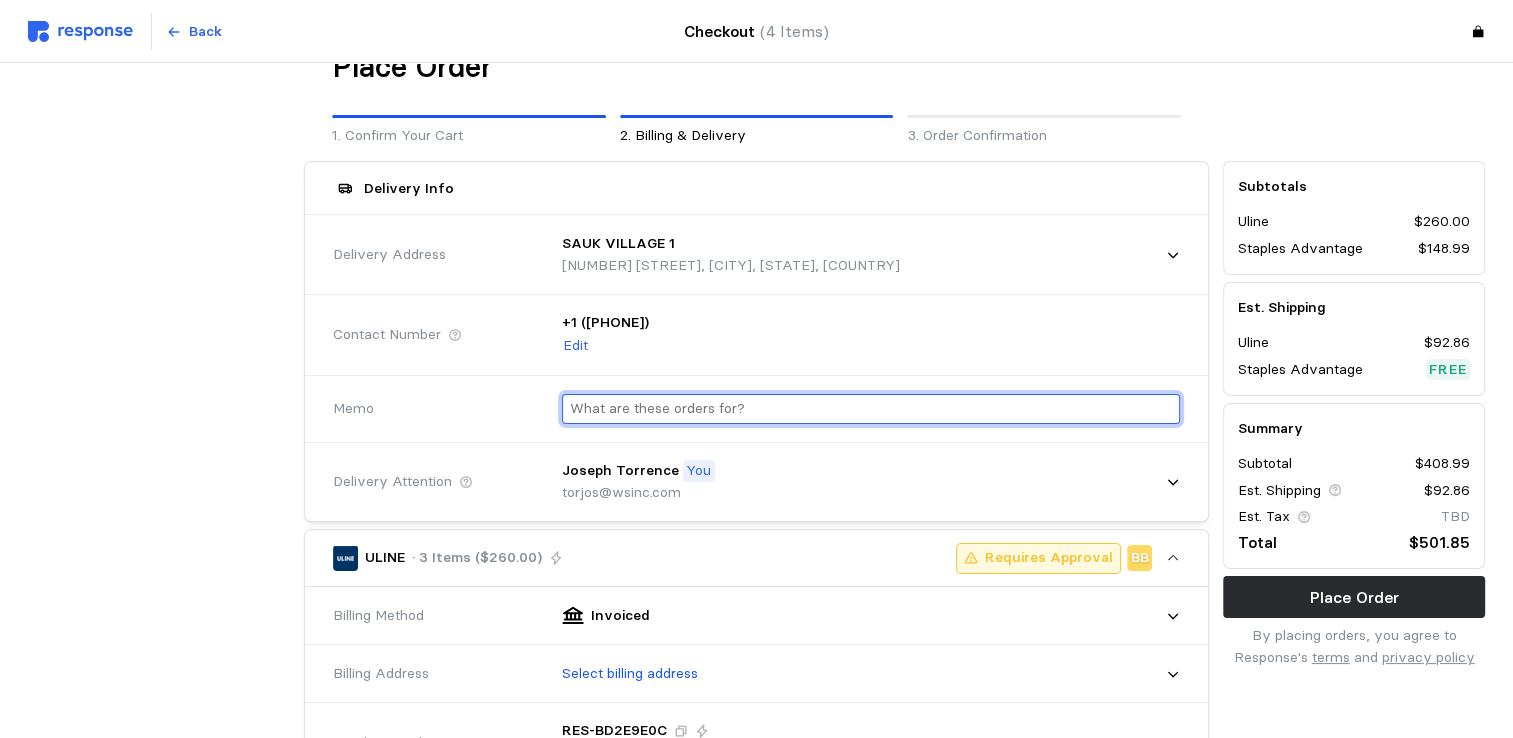 scroll, scrollTop: 0, scrollLeft: 0, axis: both 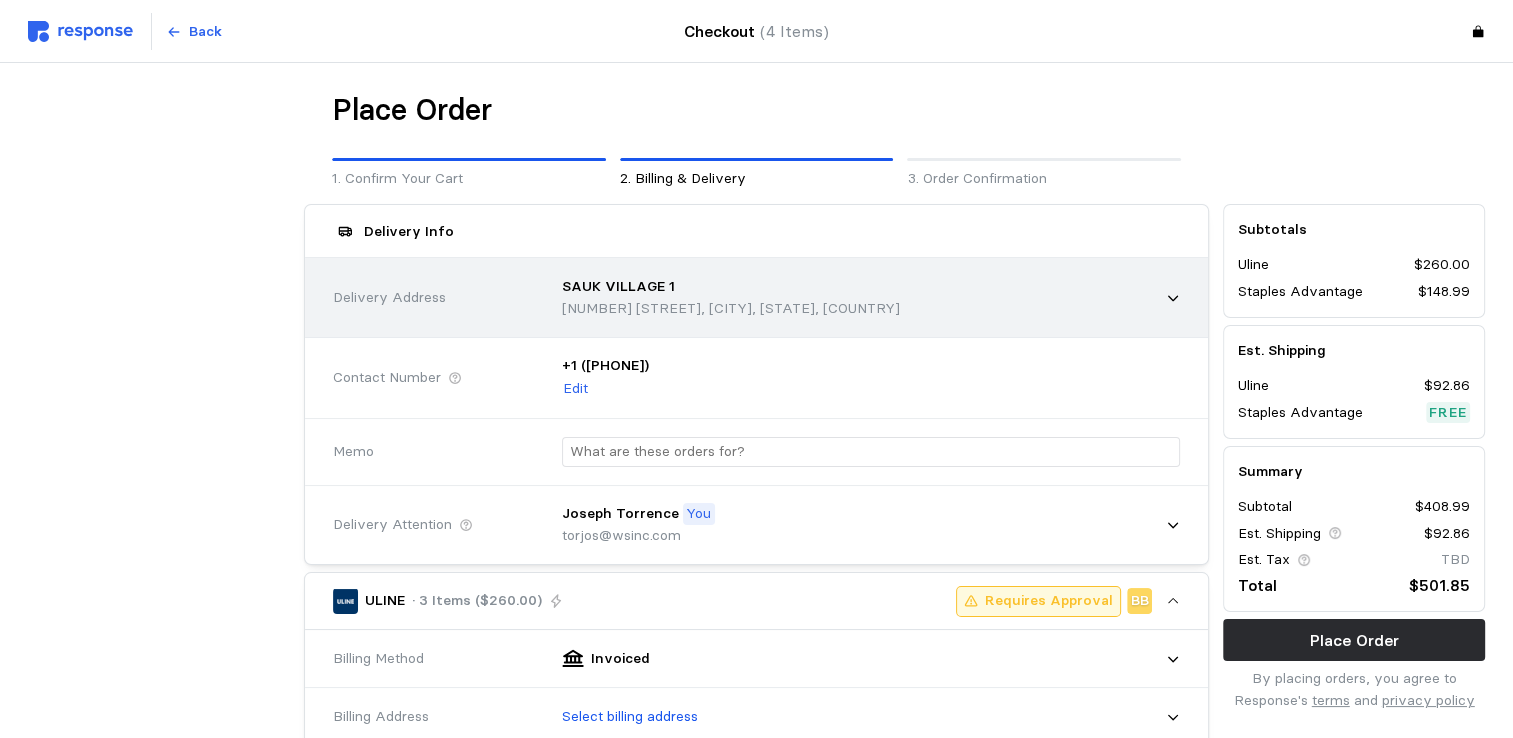 click on "[NUMBER] [STREET], [CITY], [STATE], [COUNTRY]" at bounding box center [731, 309] 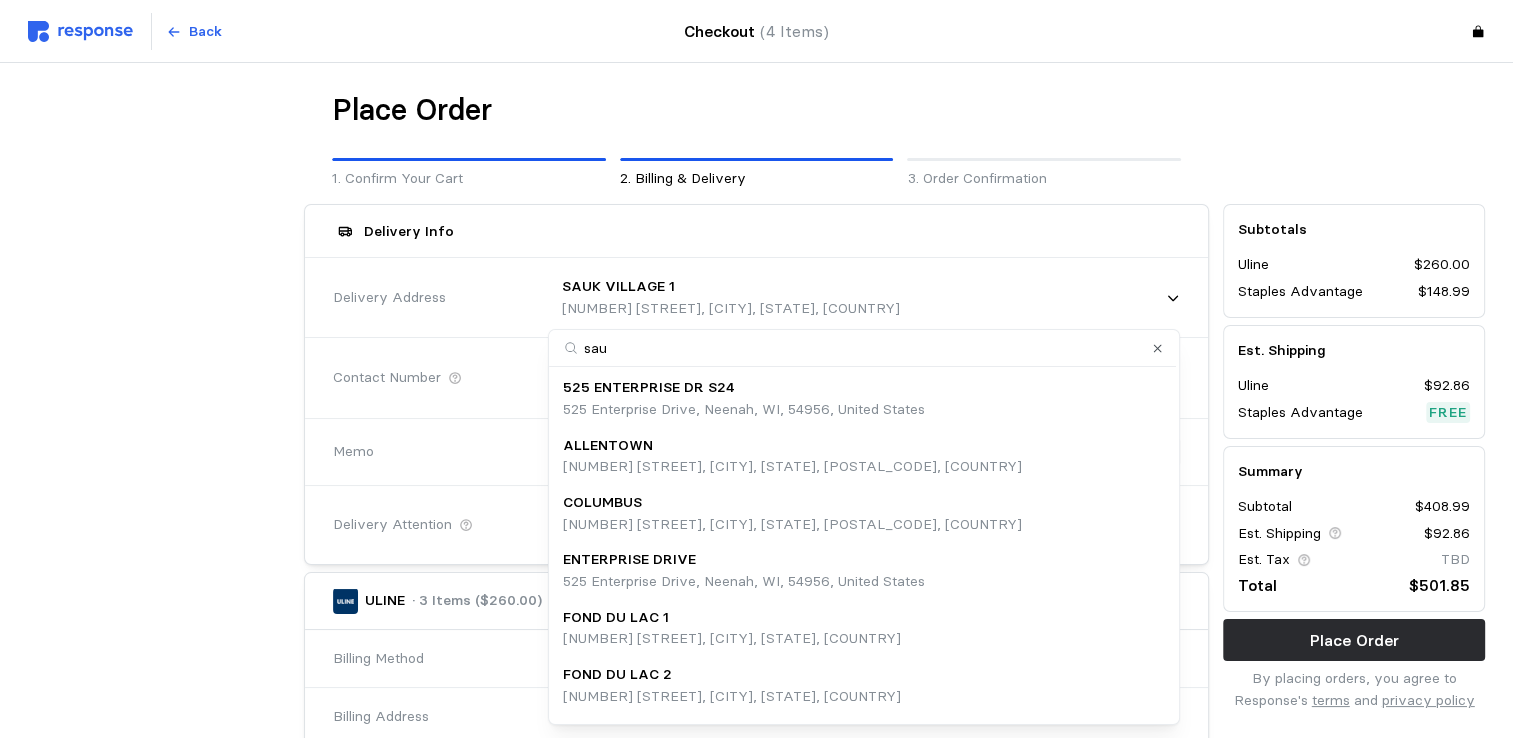 type on "sauk" 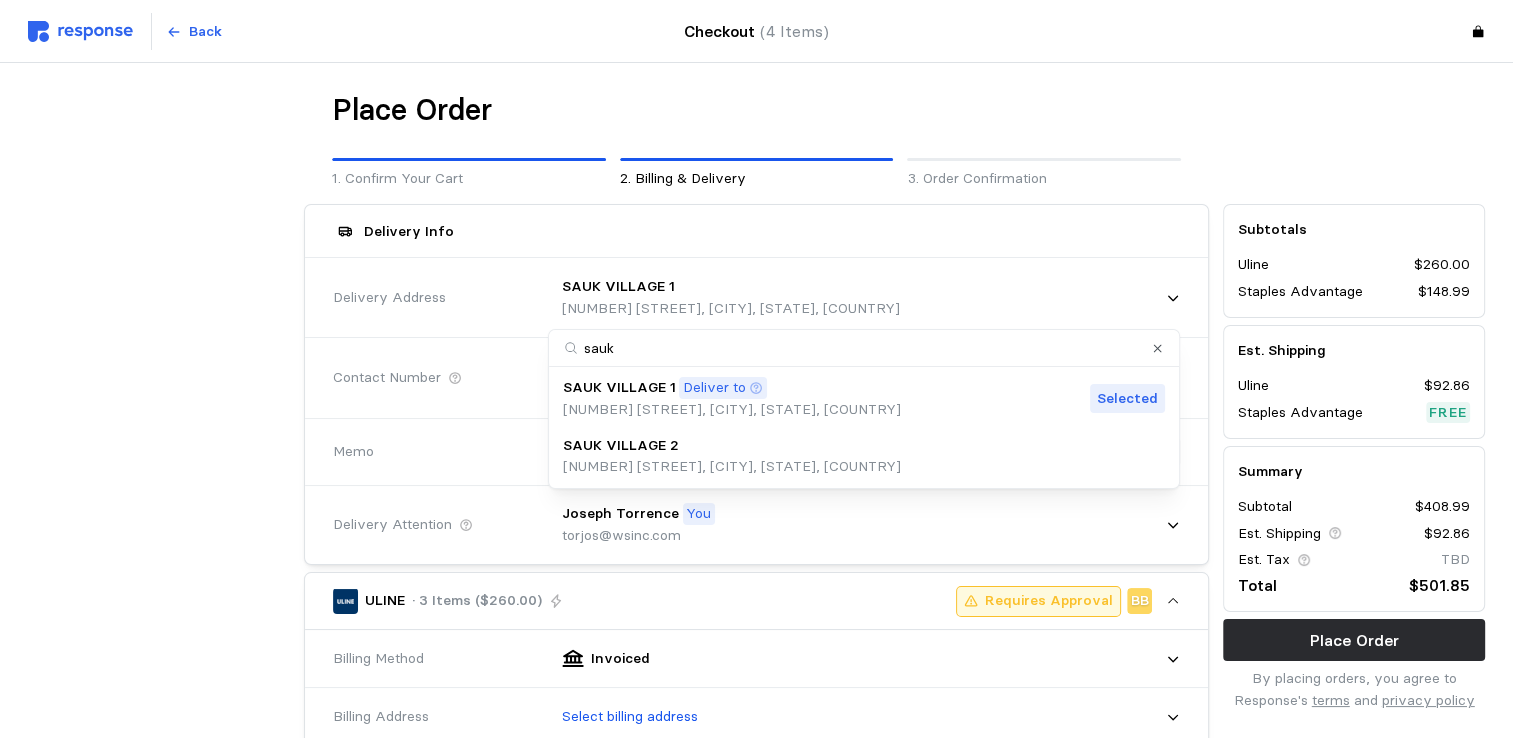click on "[NUMBER] [STREET], [CITY], [STATE], [COUNTRY]" at bounding box center [732, 467] 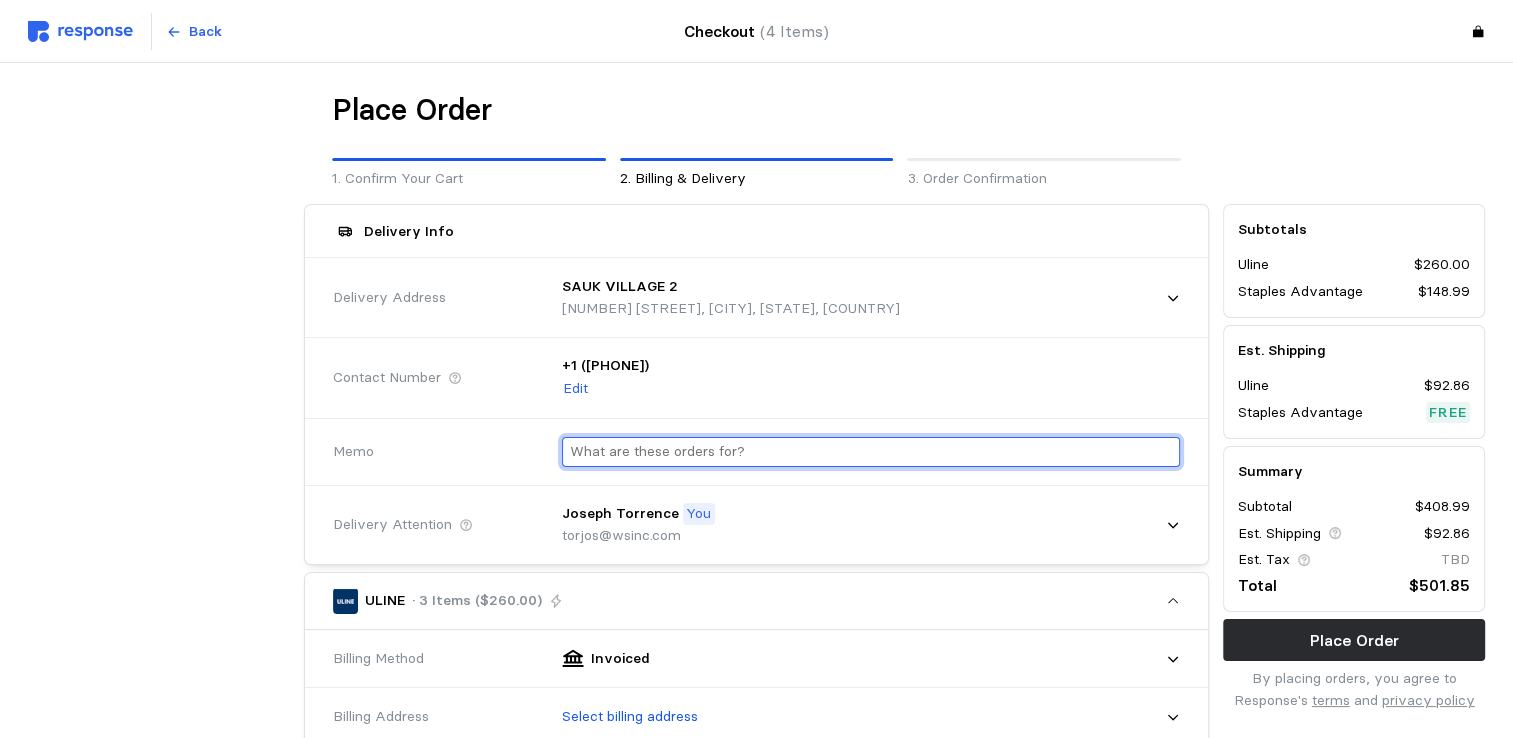 click at bounding box center [871, 452] 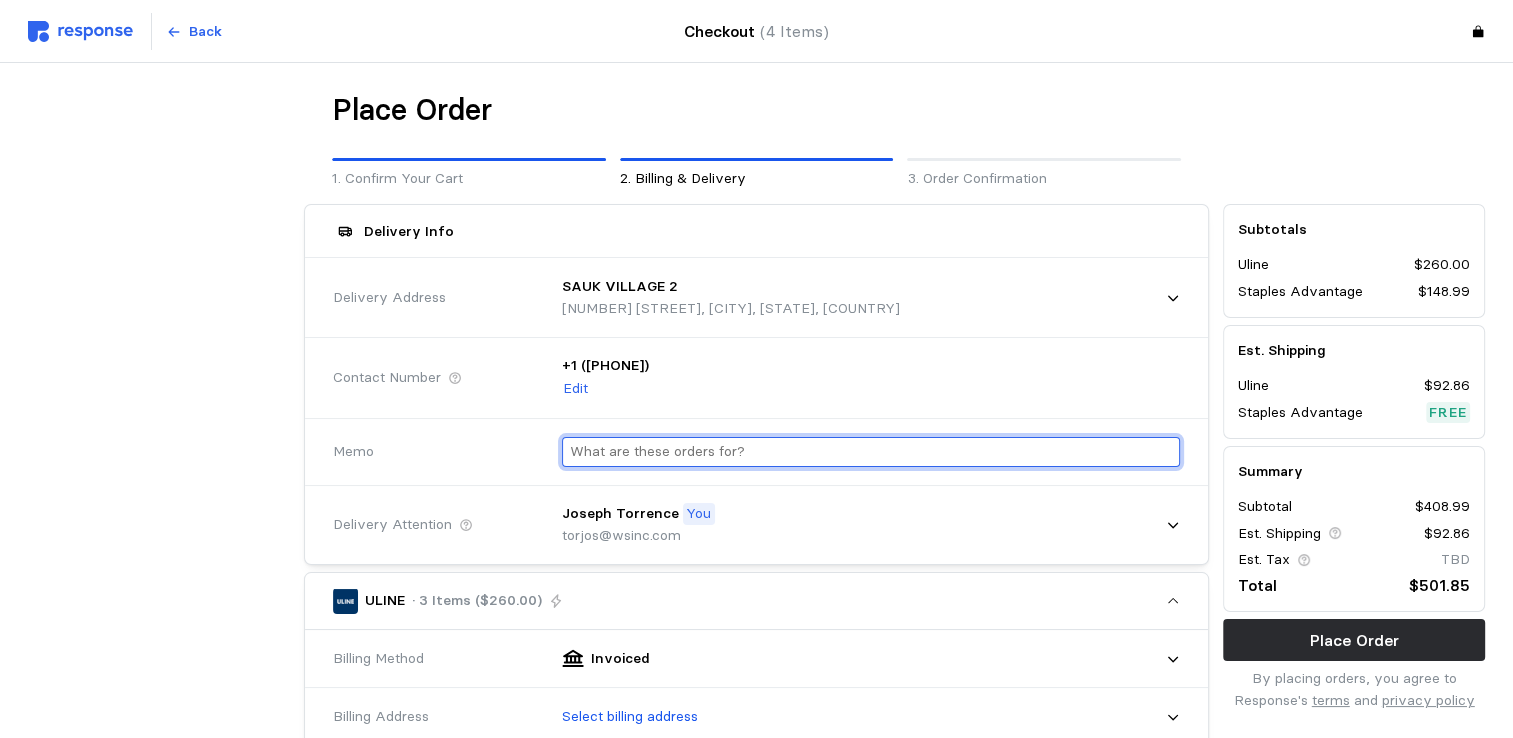 scroll, scrollTop: 266, scrollLeft: 0, axis: vertical 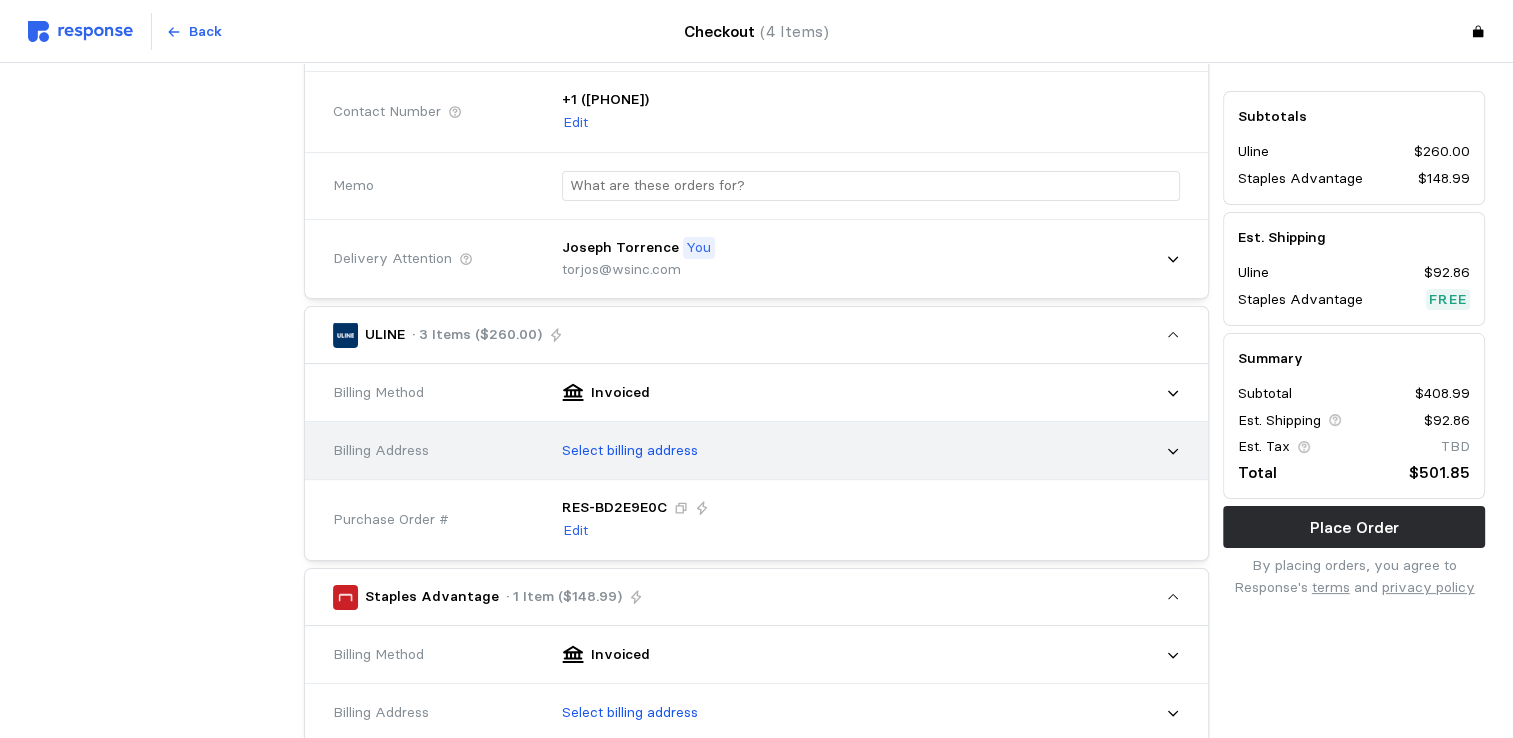 click on "Select billing address" at bounding box center [630, 451] 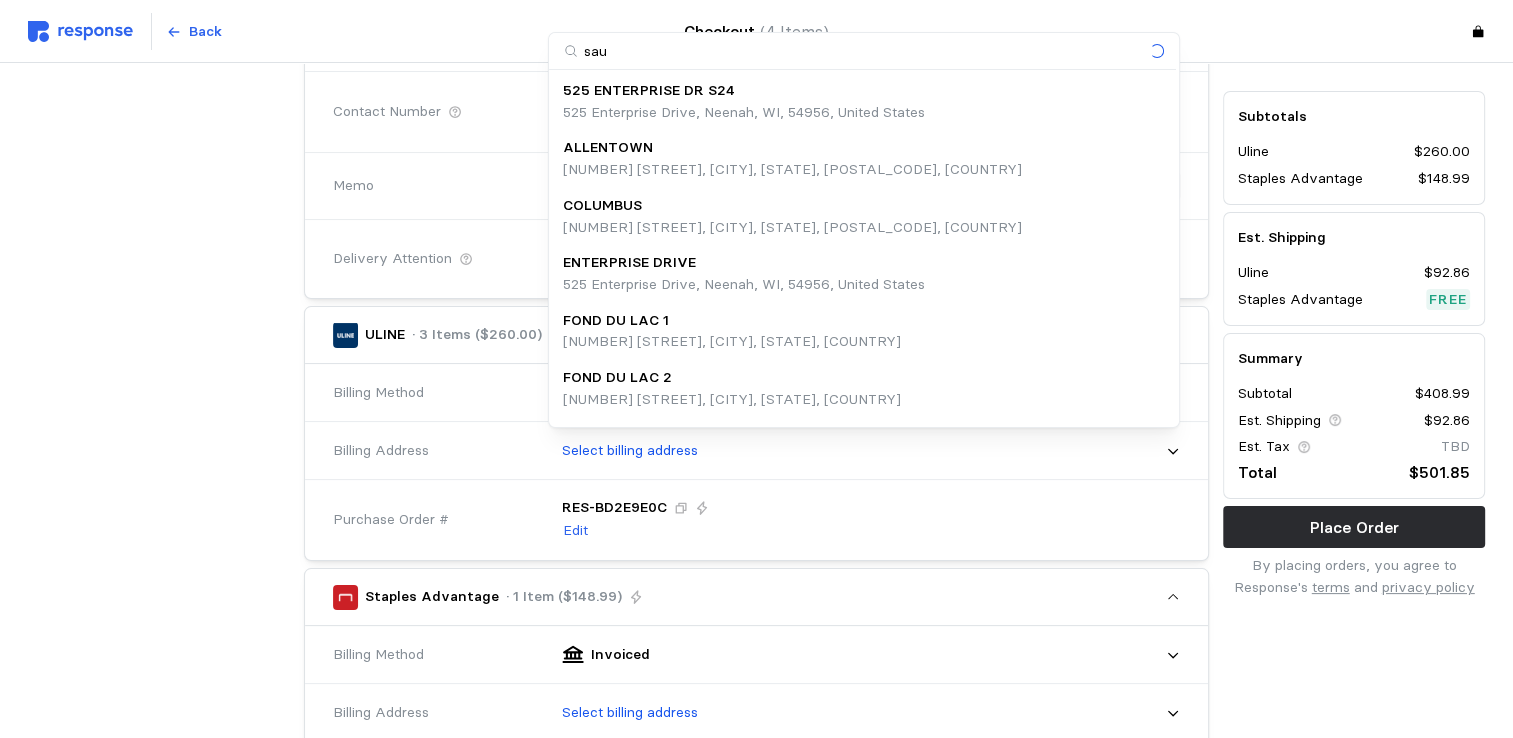 type on "sauk" 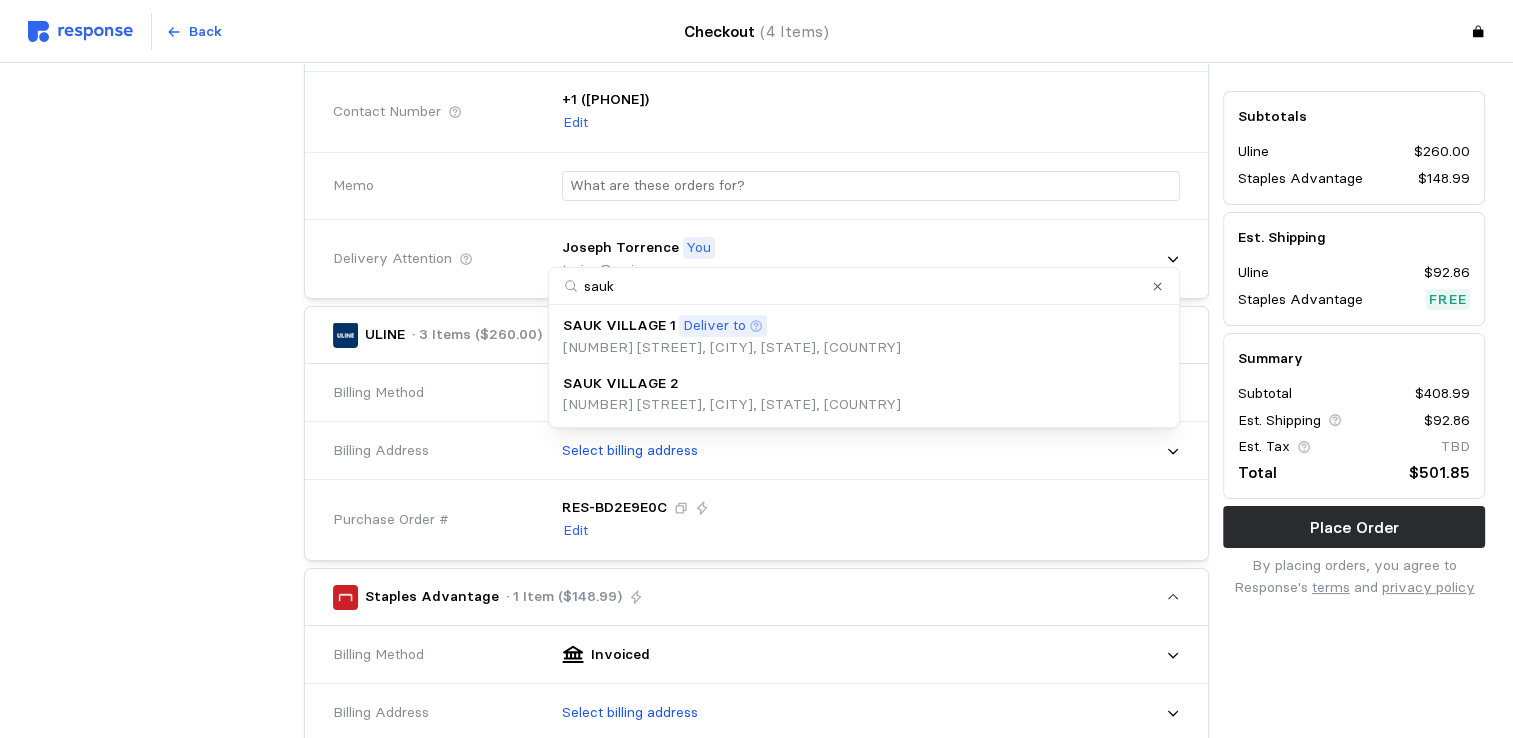 click on "SAUK VILLAGE 2" at bounding box center [621, 384] 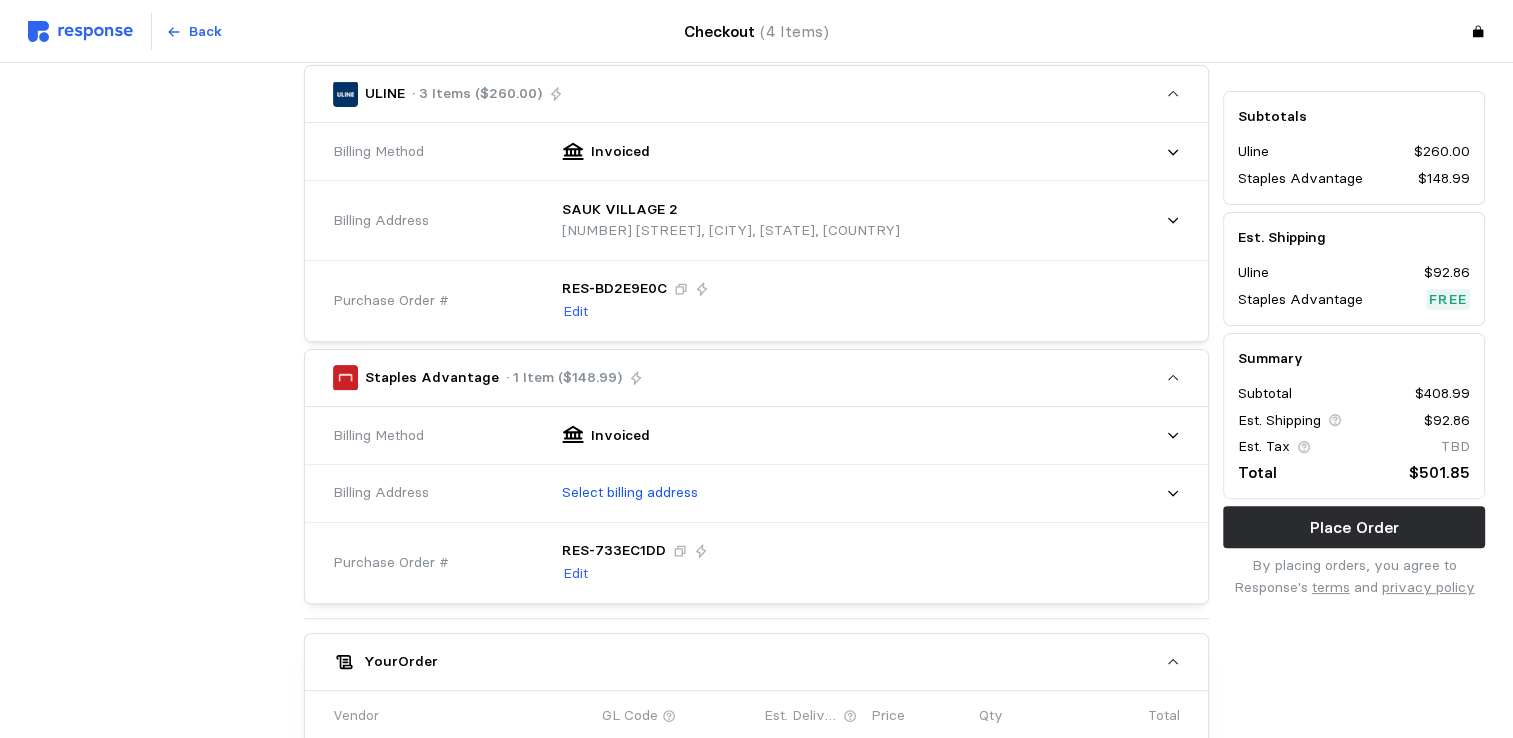 scroll, scrollTop: 533, scrollLeft: 0, axis: vertical 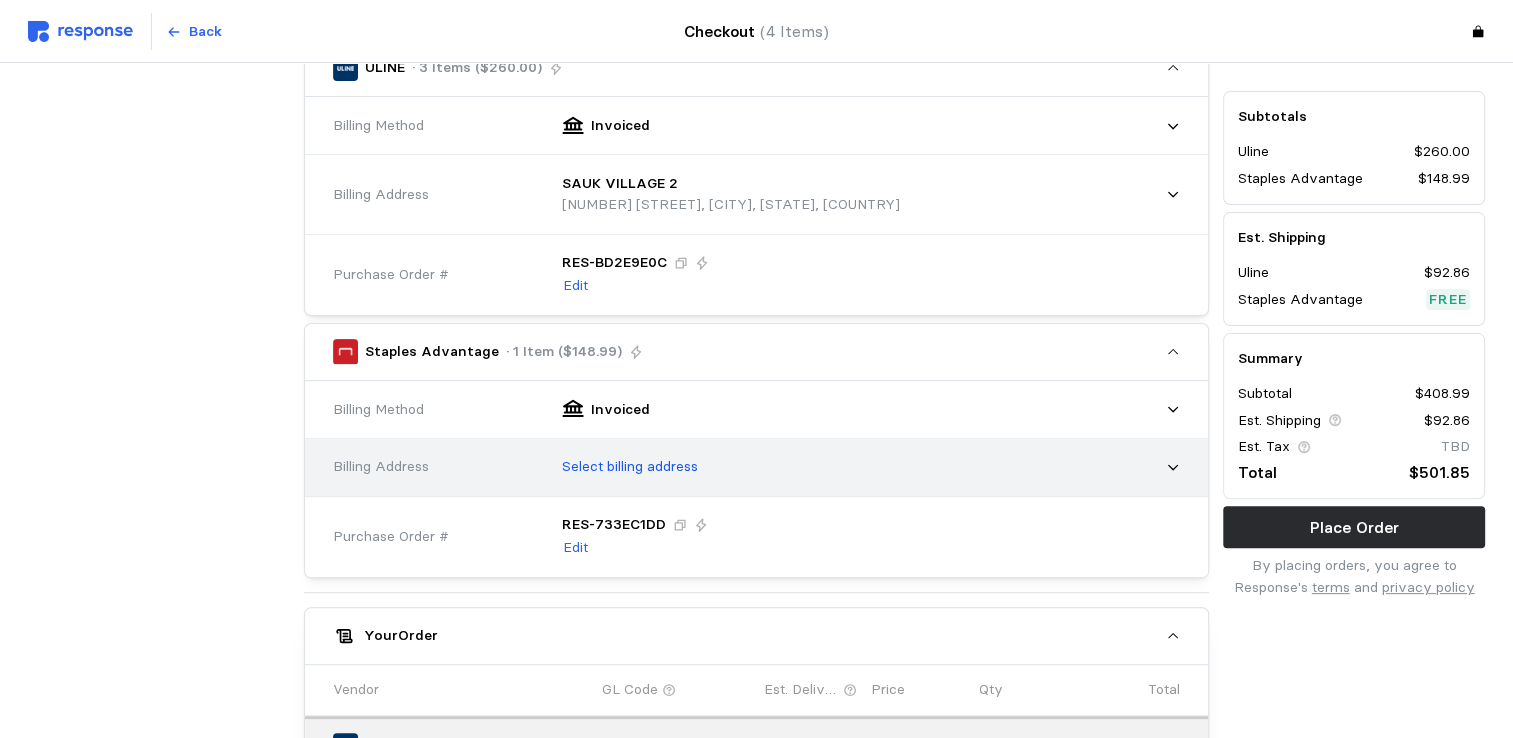 click on "Select billing address" at bounding box center [630, 467] 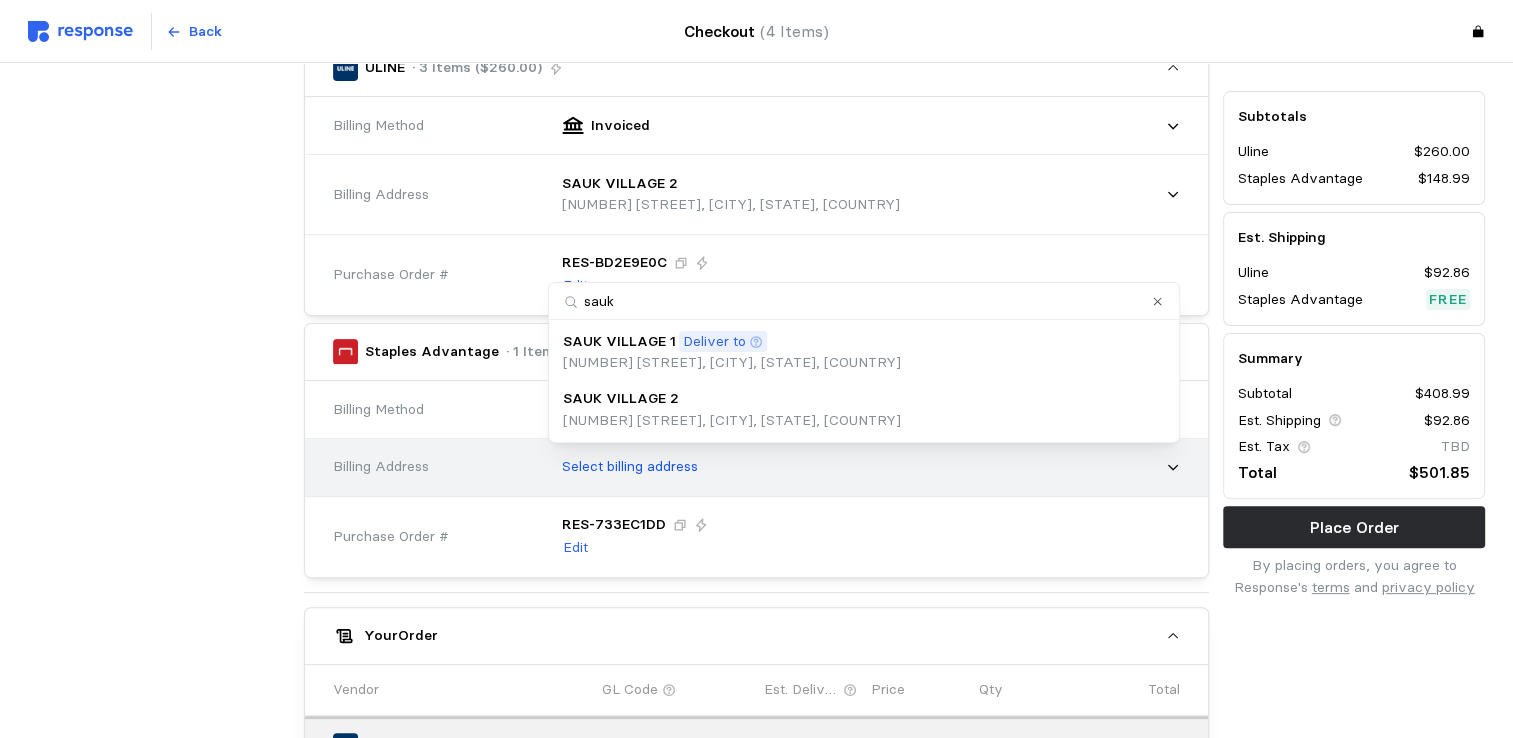 type on "sauk2" 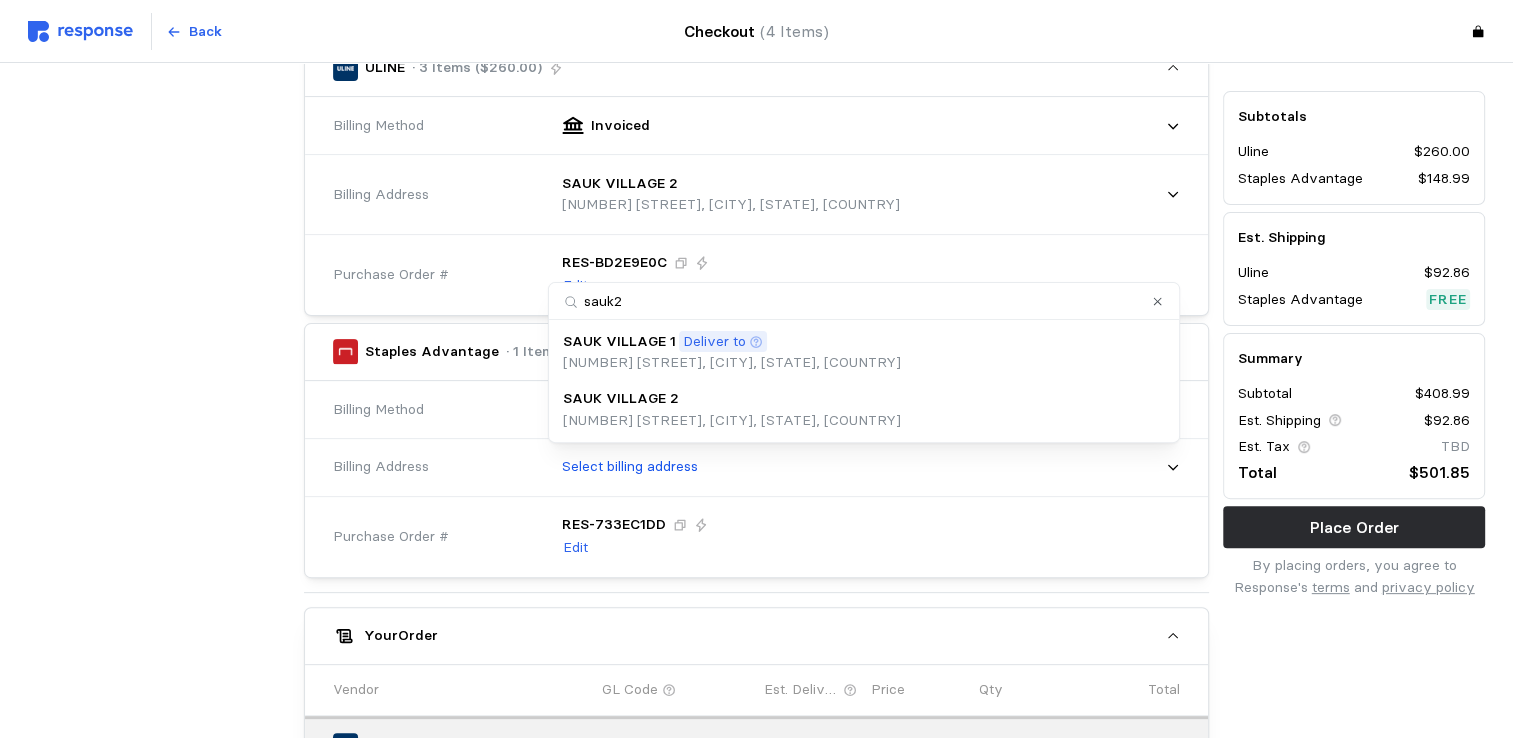 click on "[NUMBER] [STREET], [CITY], [STATE], [COUNTRY]" at bounding box center (732, 421) 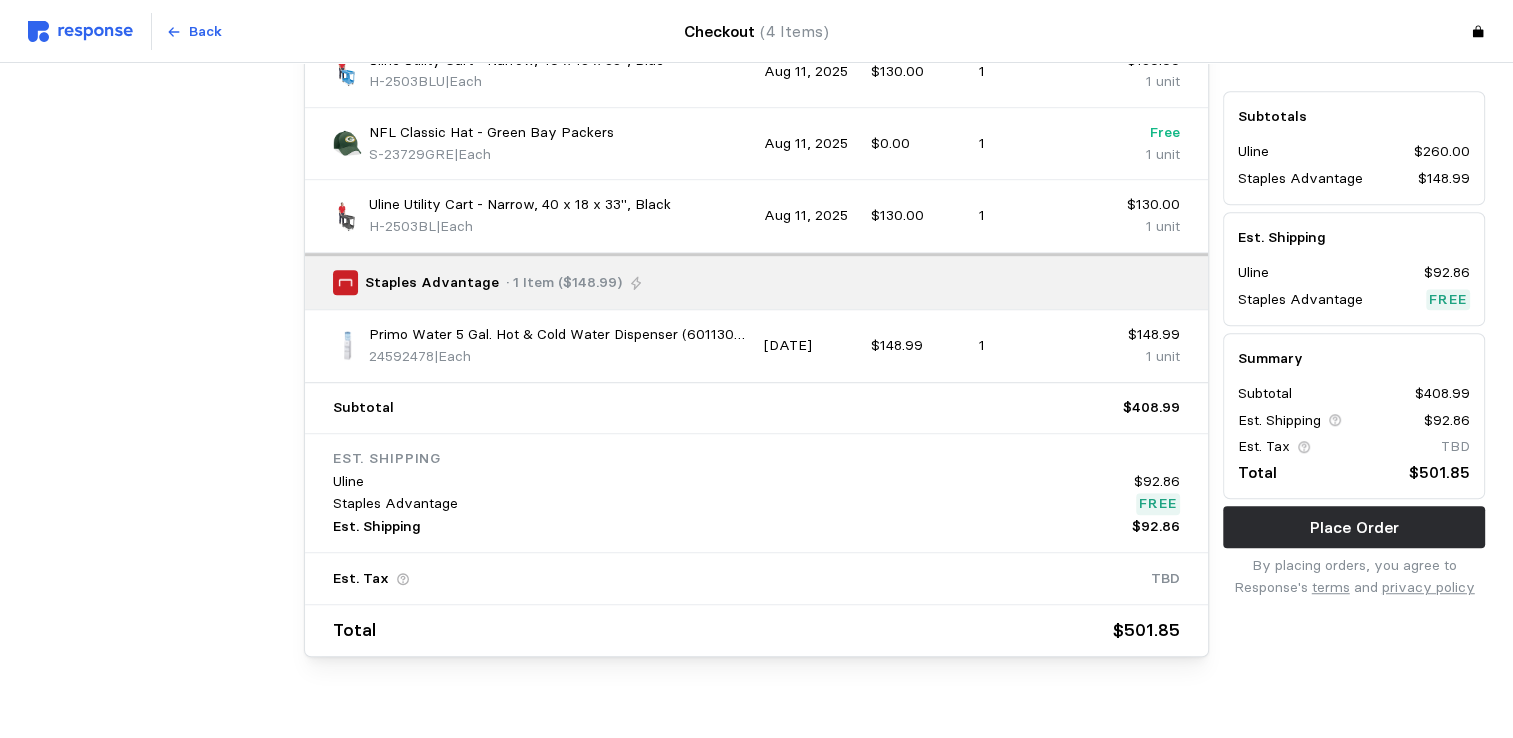 scroll, scrollTop: 1313, scrollLeft: 0, axis: vertical 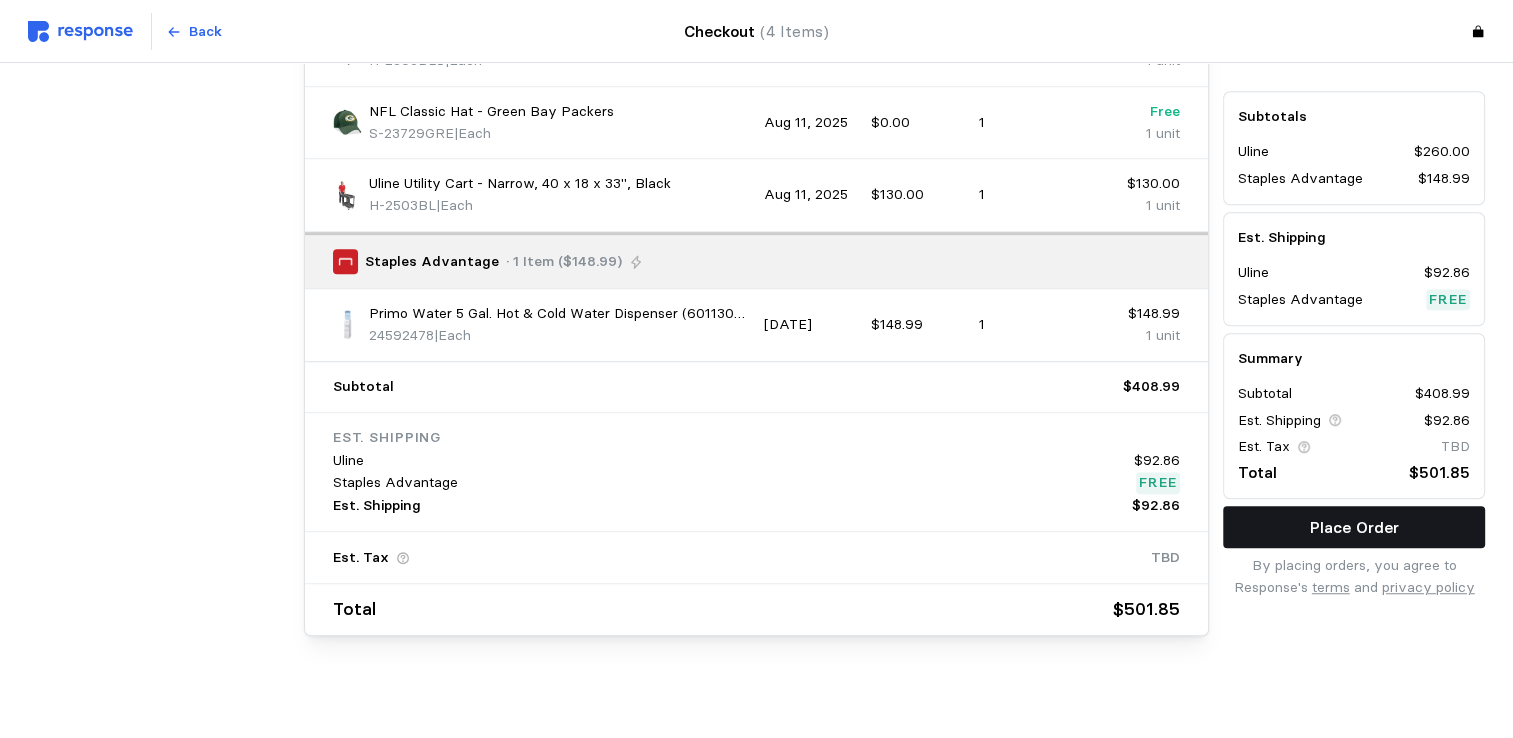 click on "Place Order" at bounding box center (1354, 527) 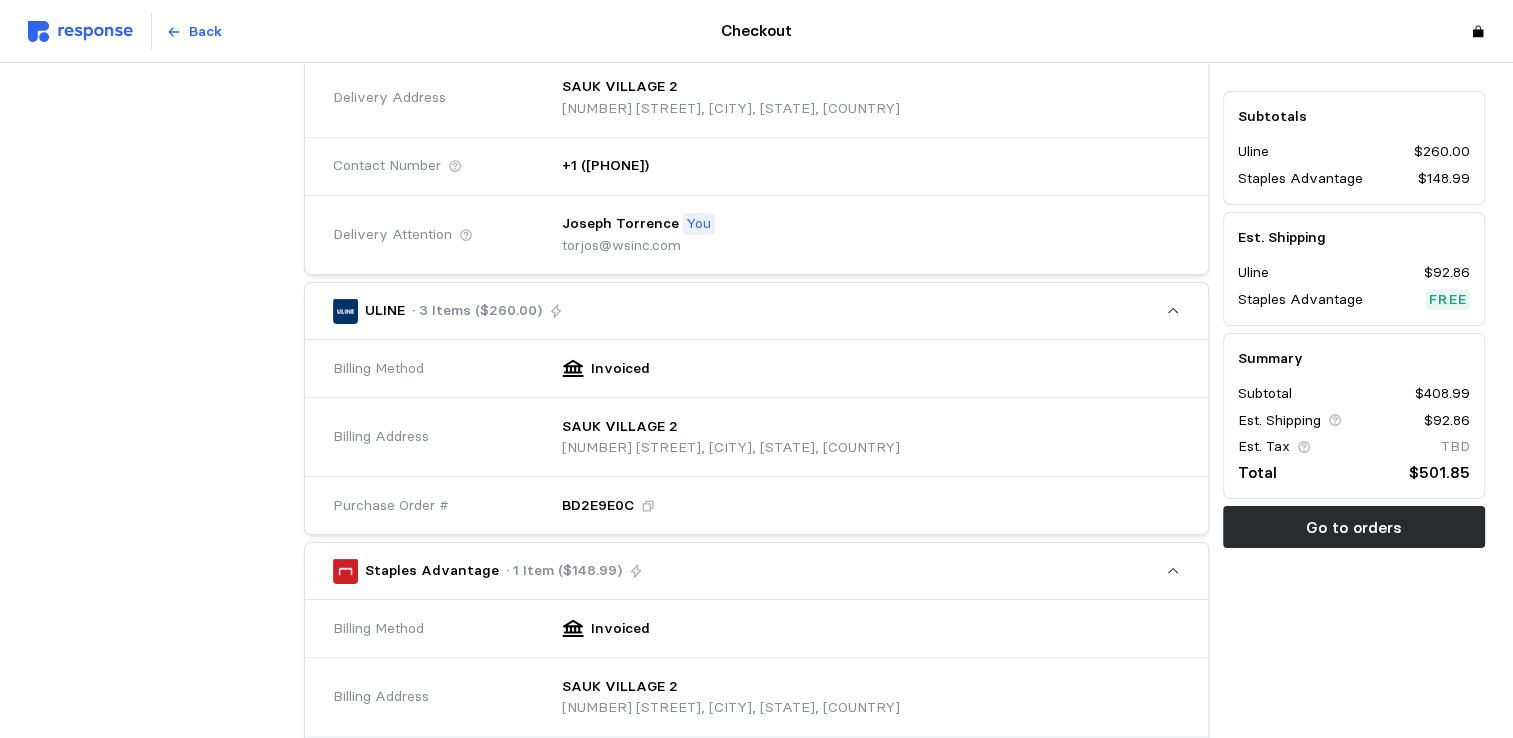 scroll, scrollTop: 0, scrollLeft: 0, axis: both 